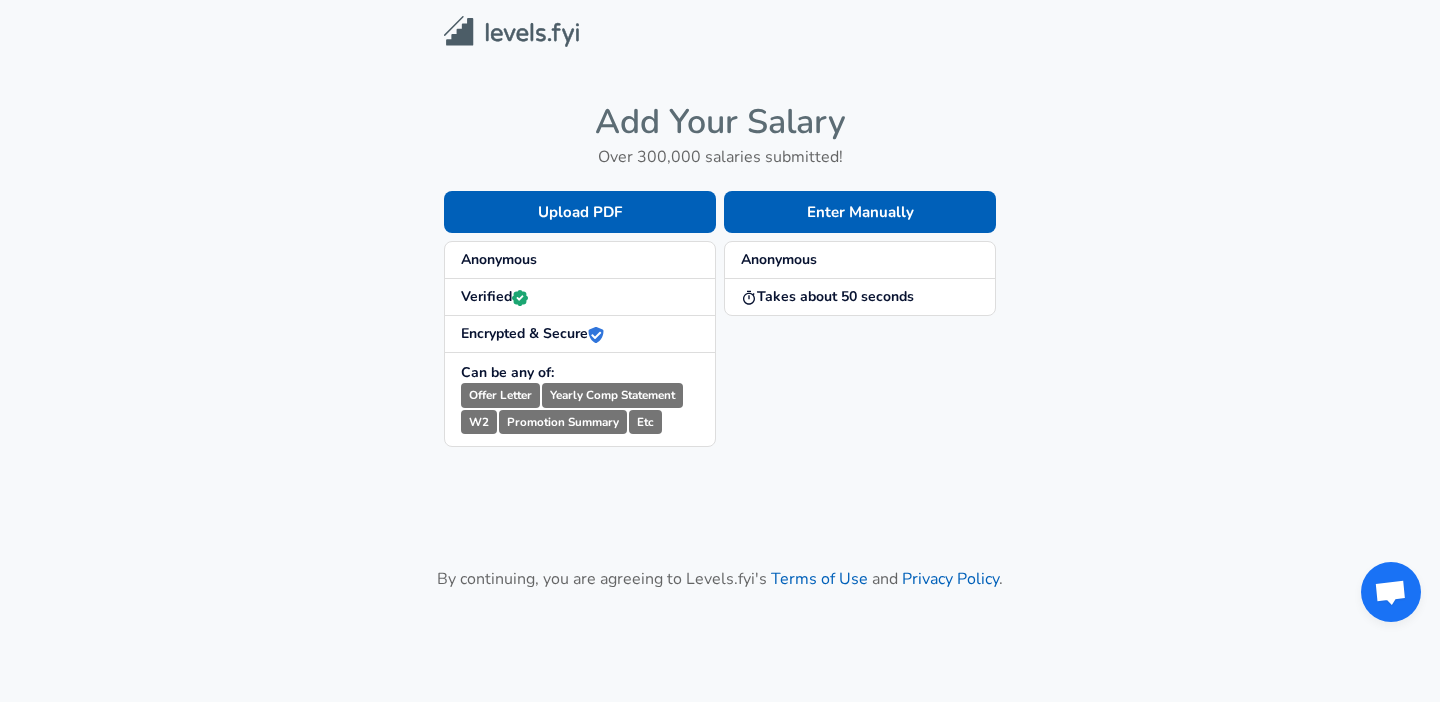 scroll, scrollTop: 0, scrollLeft: 0, axis: both 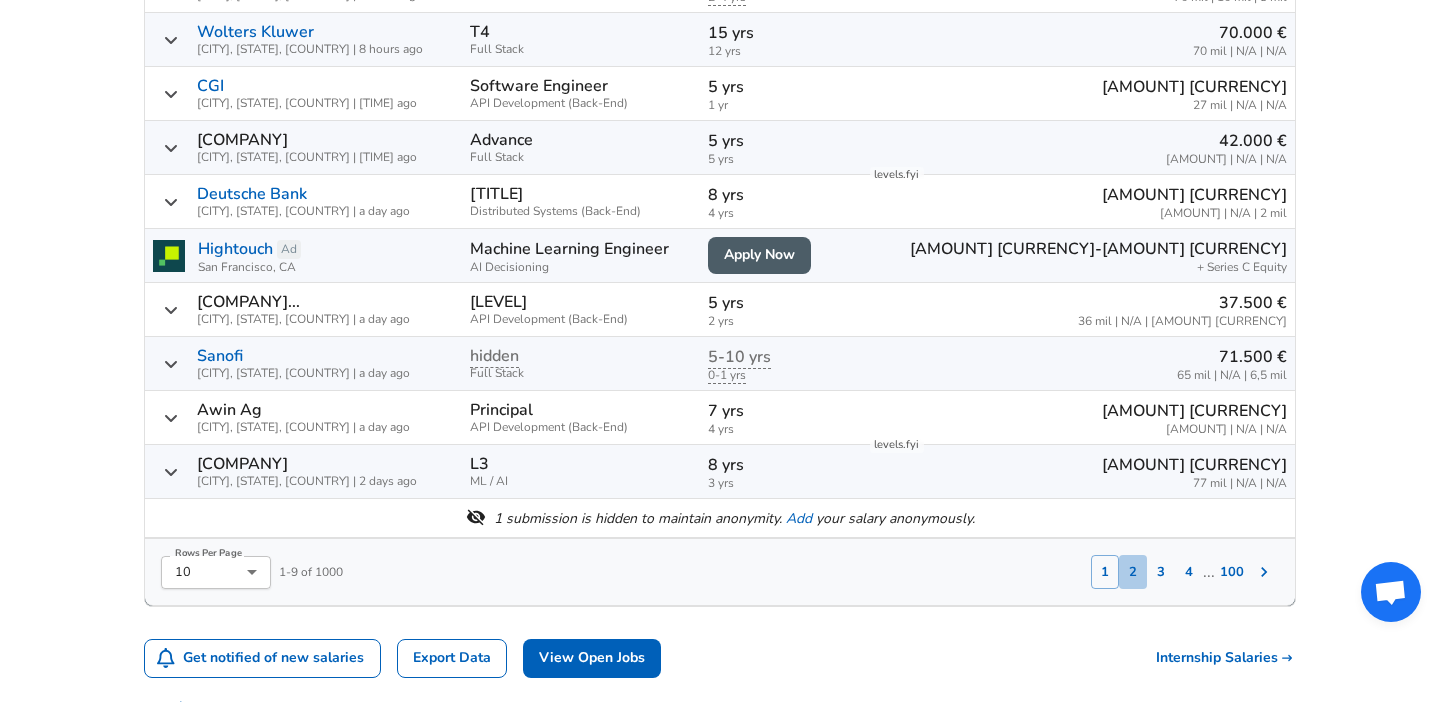 click on "2" at bounding box center [1133, 572] 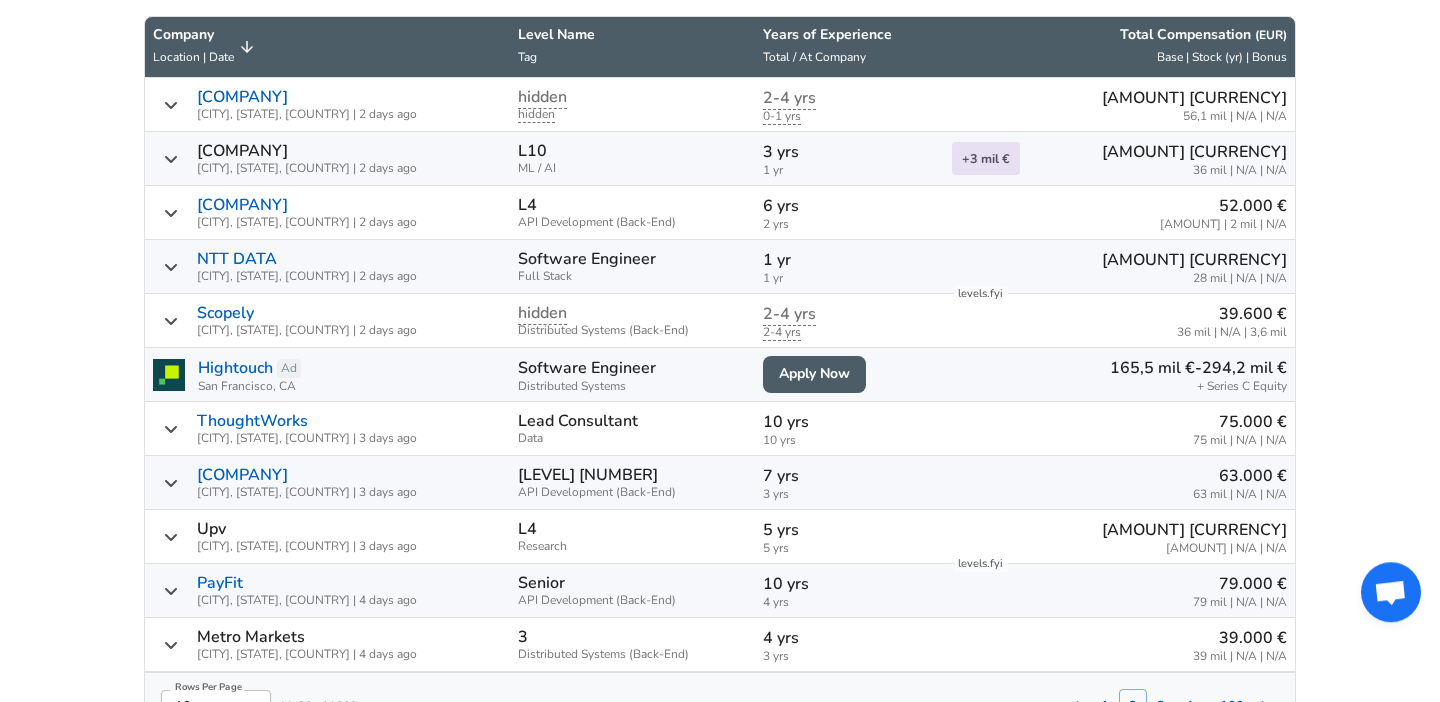 scroll, scrollTop: 1124, scrollLeft: 0, axis: vertical 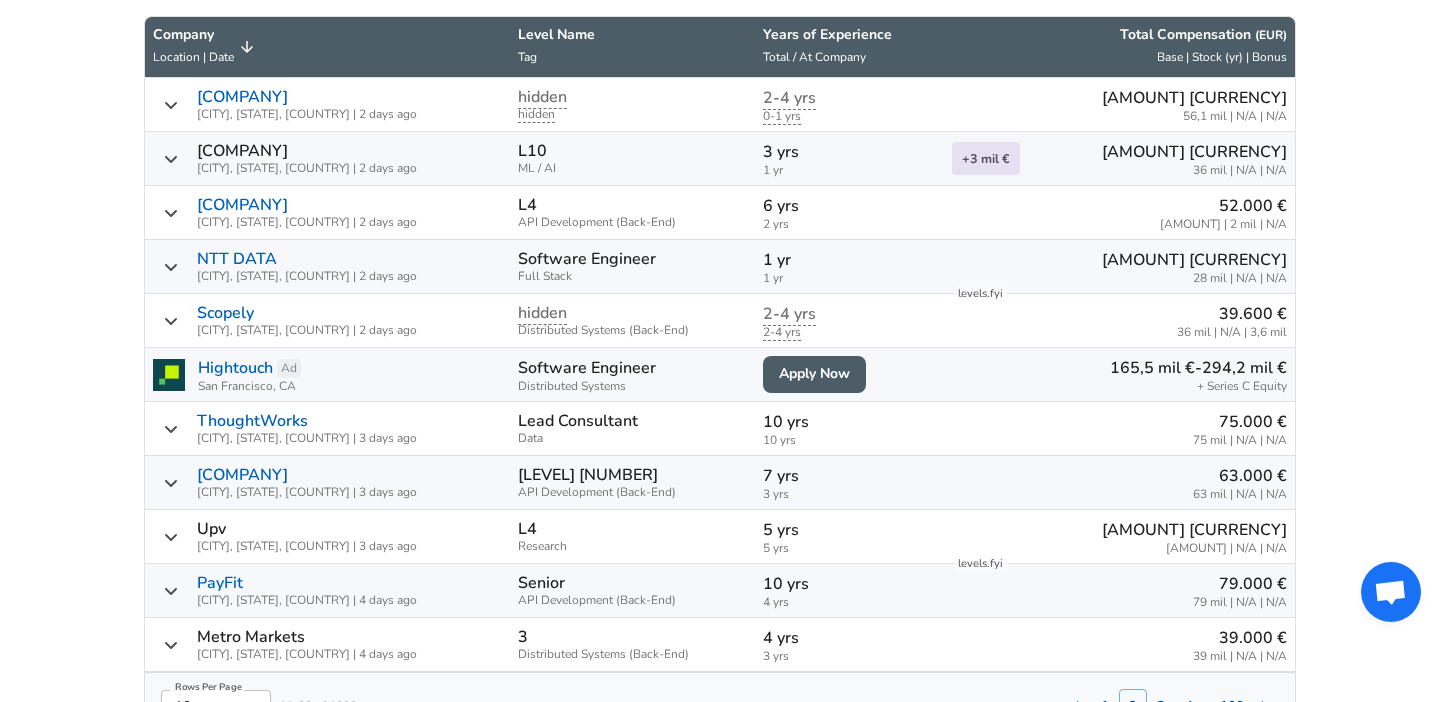 click on "[COMPANY] [CITY], [STATE], [COUNTRY] | [TIME] ago" at bounding box center [327, 212] 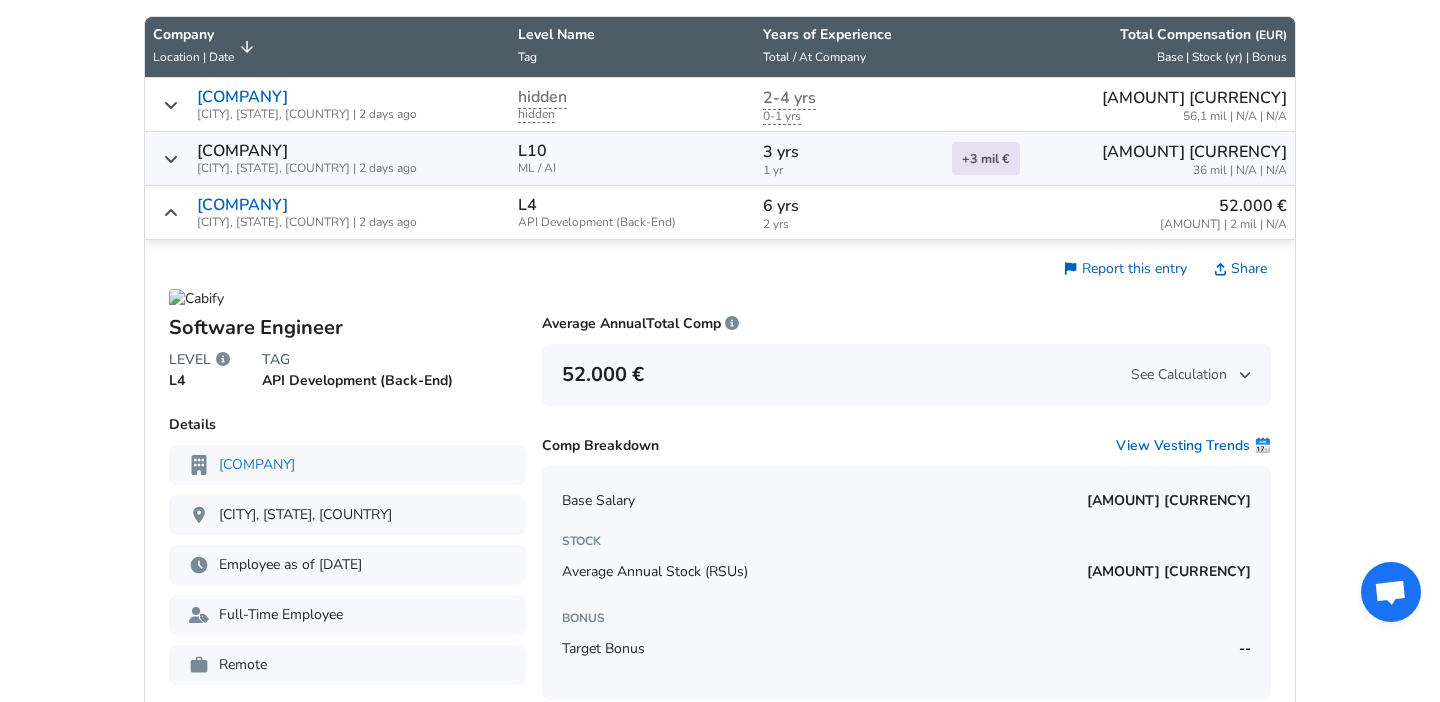 click on "[COMPANY] [CITY], [STATE], [COUNTRY] | [TIME] ago" at bounding box center [327, 212] 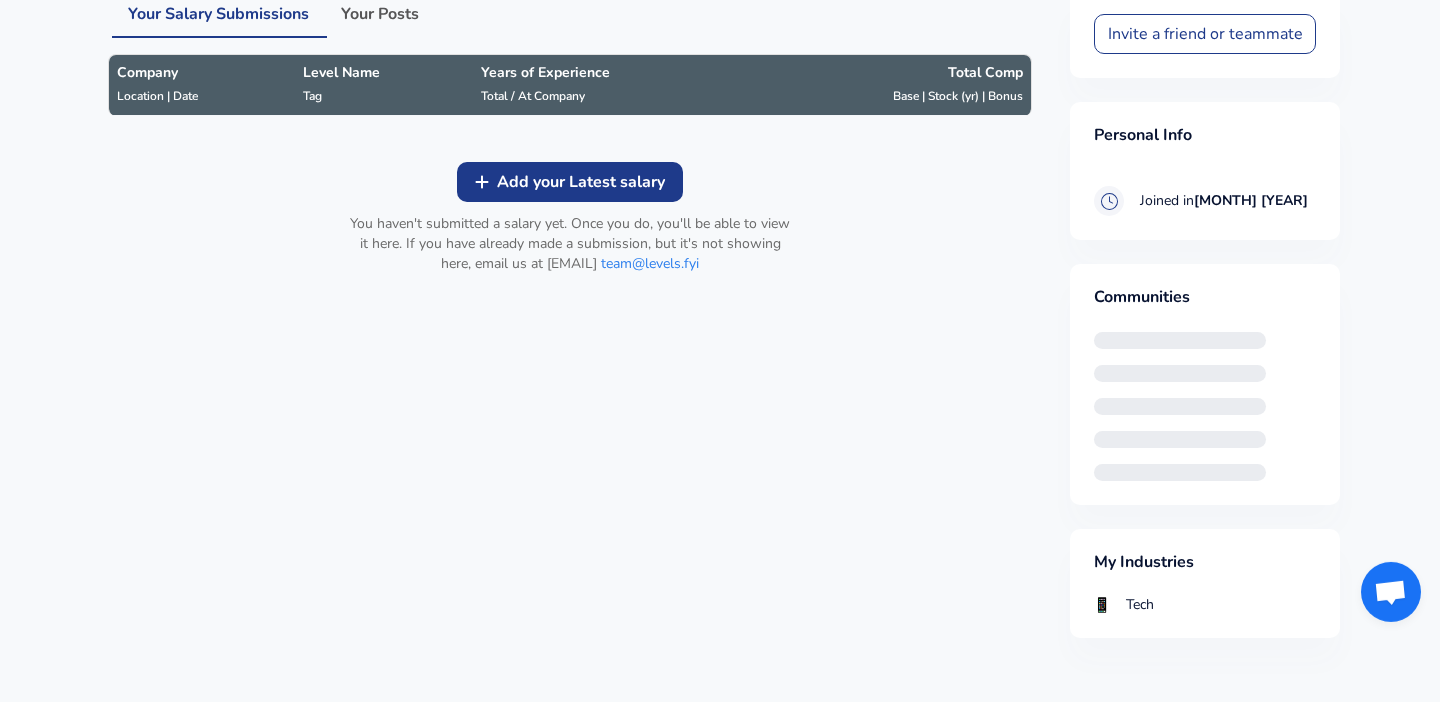 scroll, scrollTop: 298, scrollLeft: 0, axis: vertical 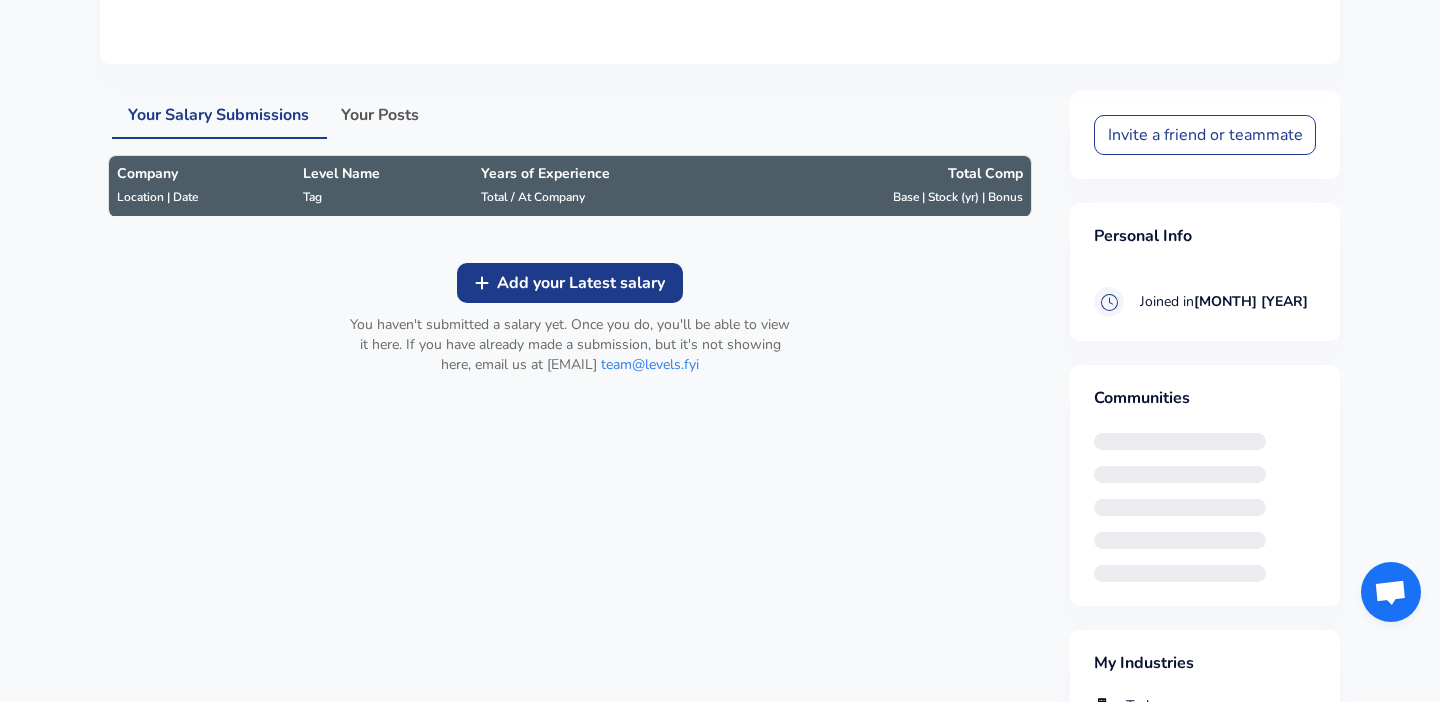 click on "Add your Latest salary" at bounding box center (581, 283) 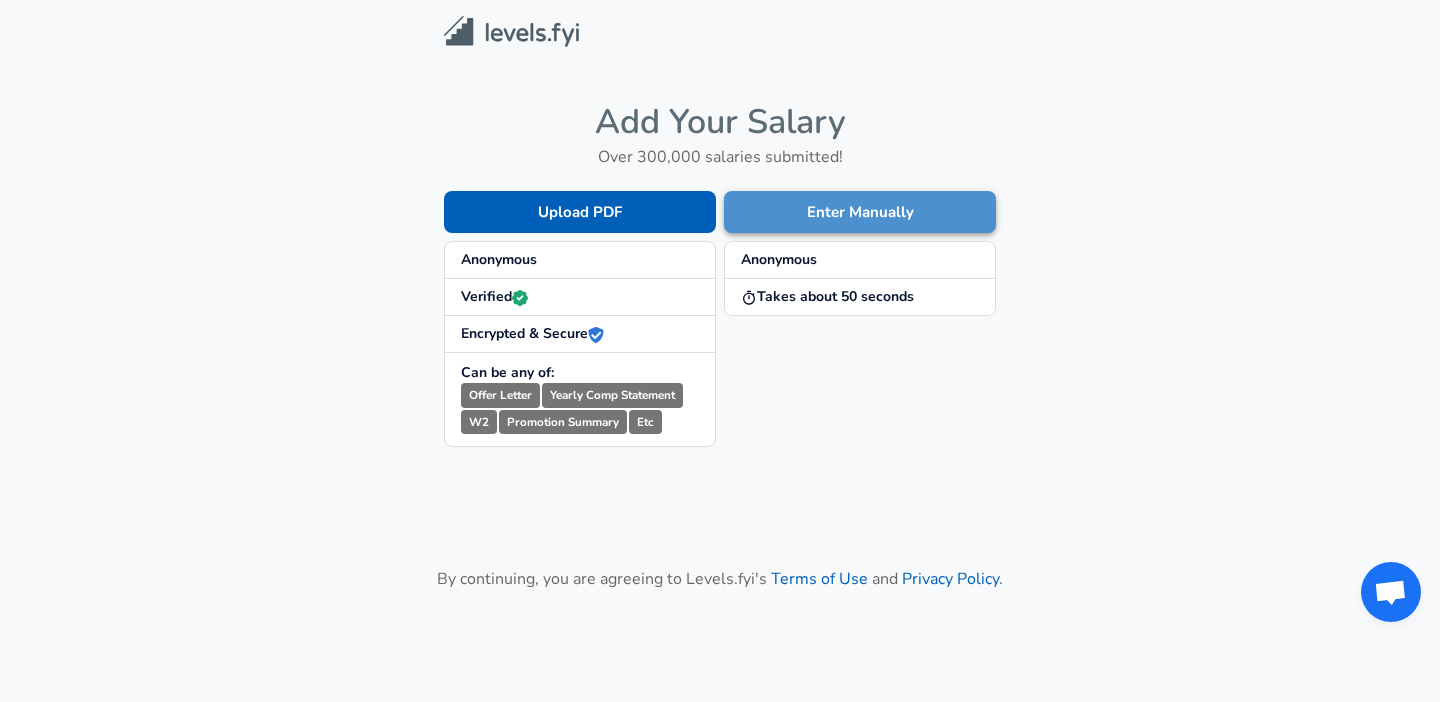 click on "Enter Manually" at bounding box center (860, 212) 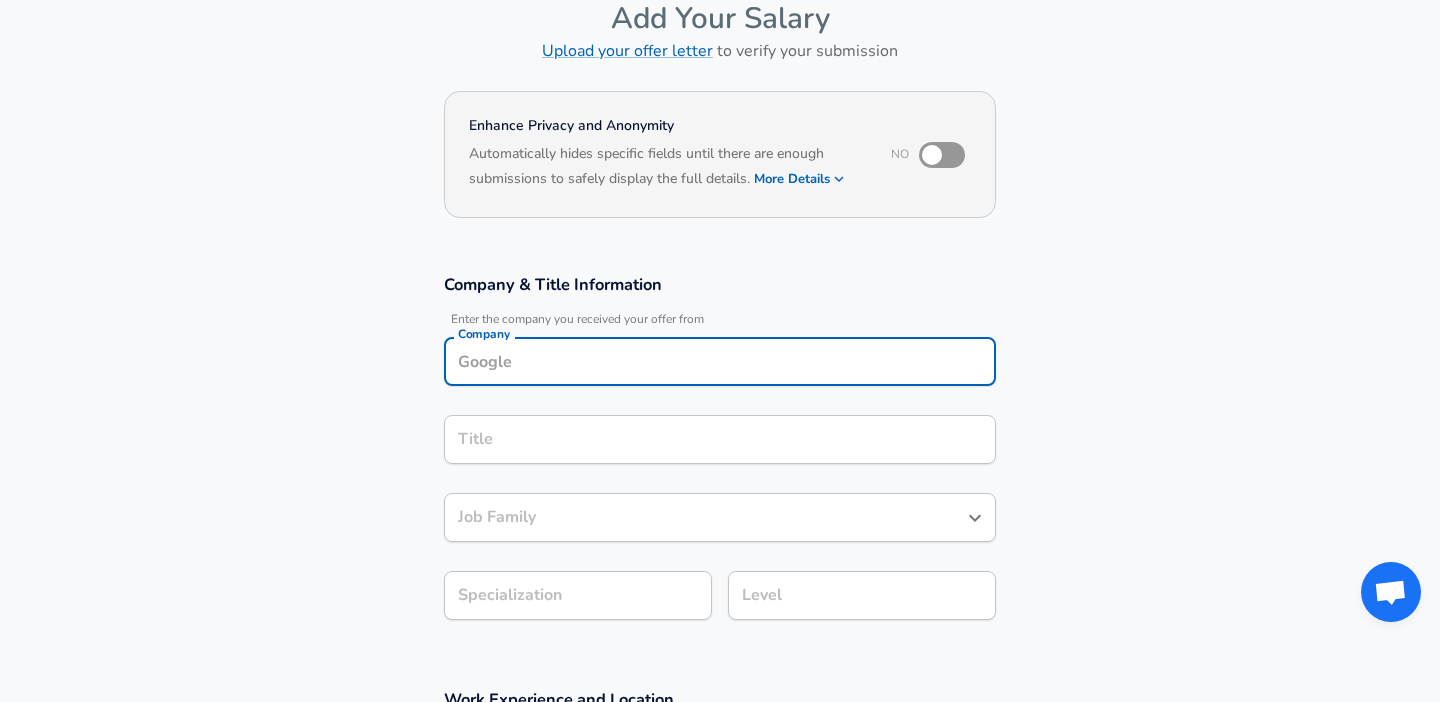 scroll, scrollTop: 126, scrollLeft: 0, axis: vertical 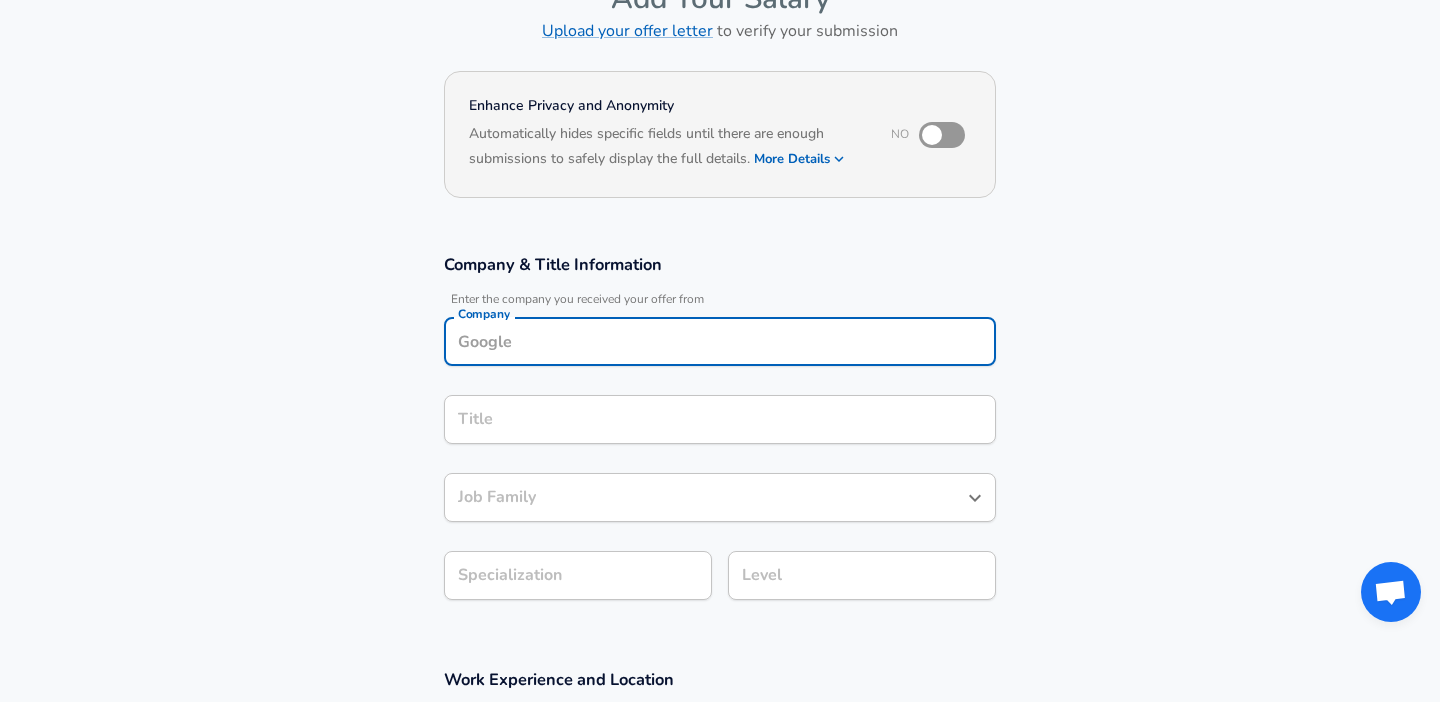 click on "Company" at bounding box center (720, 341) 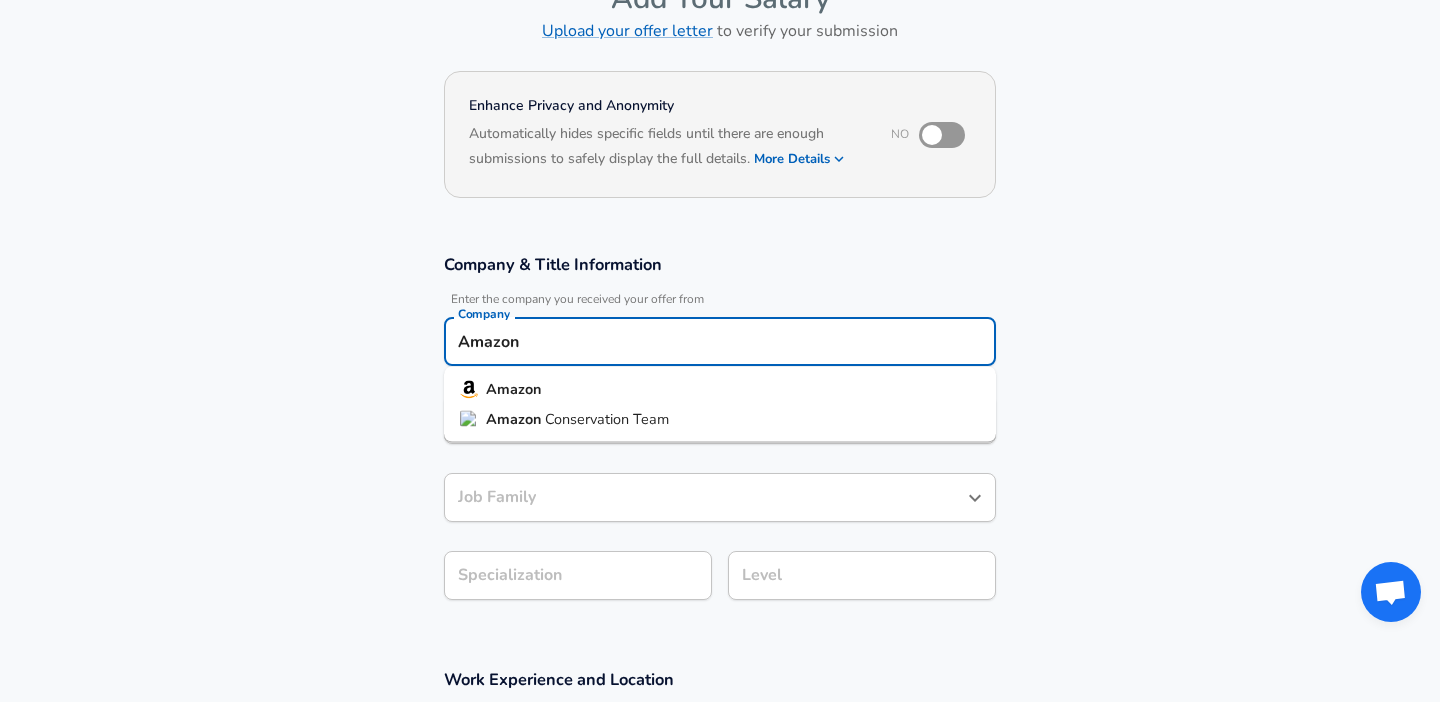 click on "Amazon" at bounding box center (720, 390) 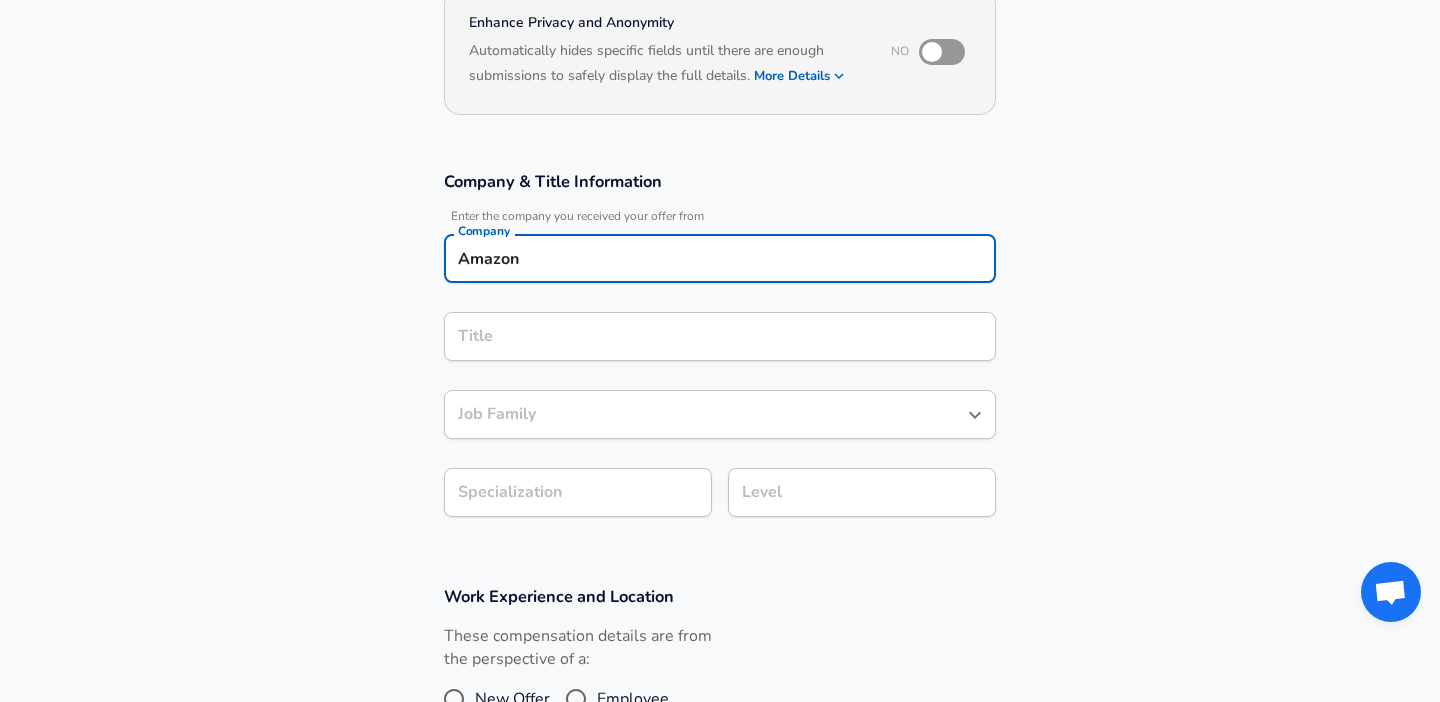 type on "Amazon" 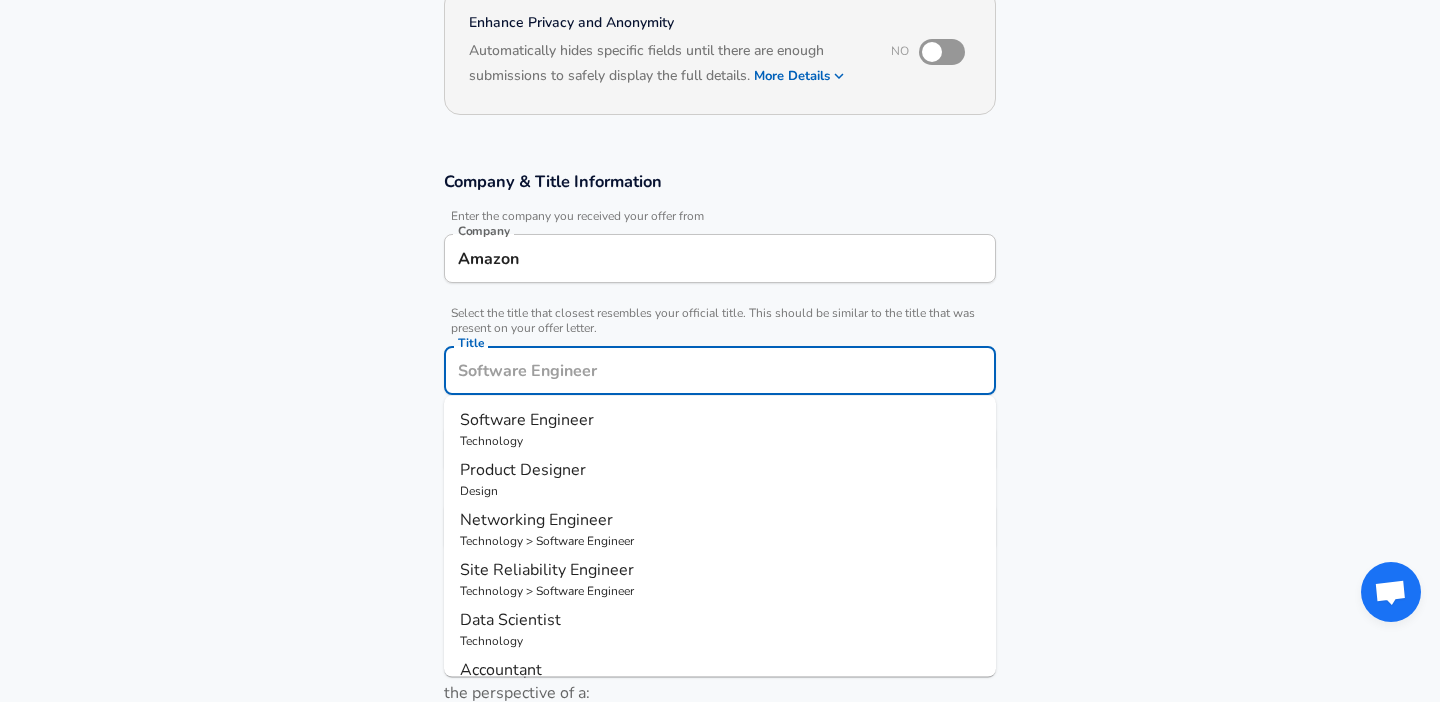 click on "Title" at bounding box center [720, 370] 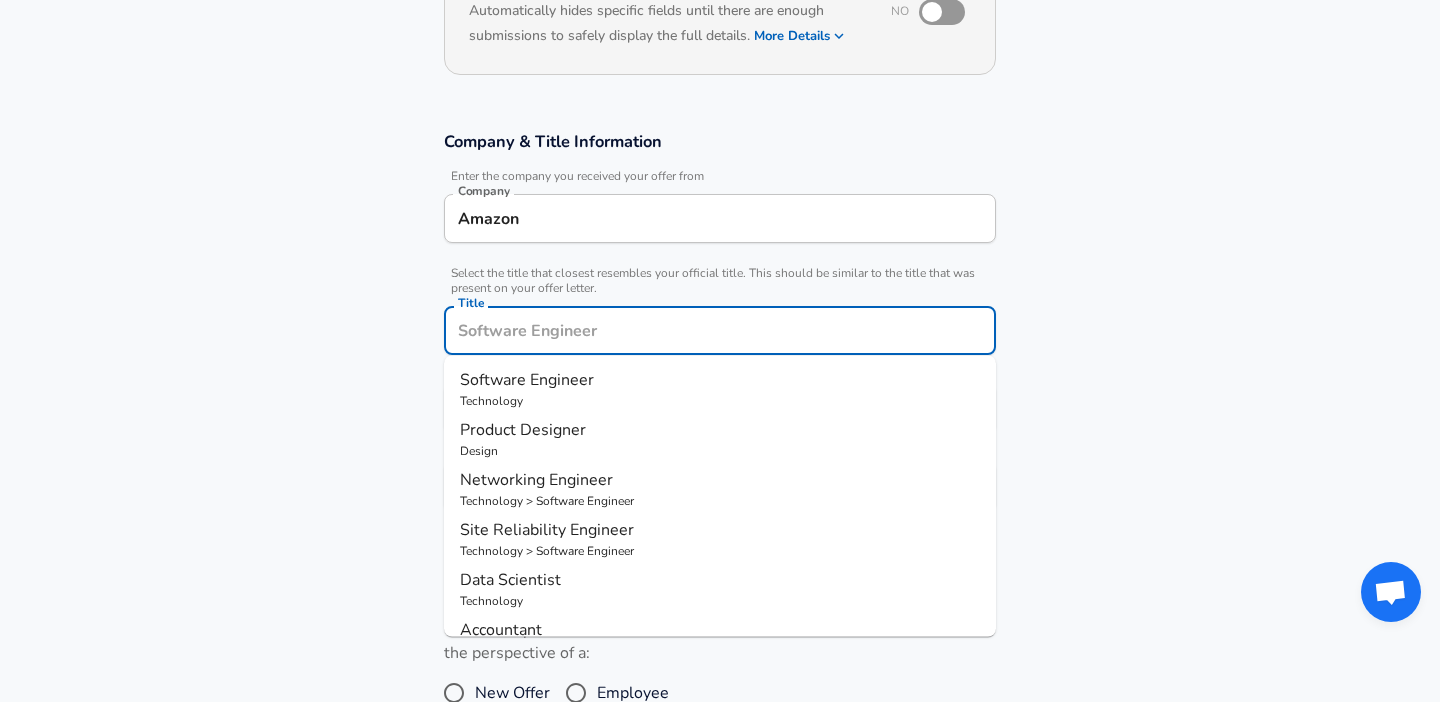 click on "Software Engineer" at bounding box center [720, 380] 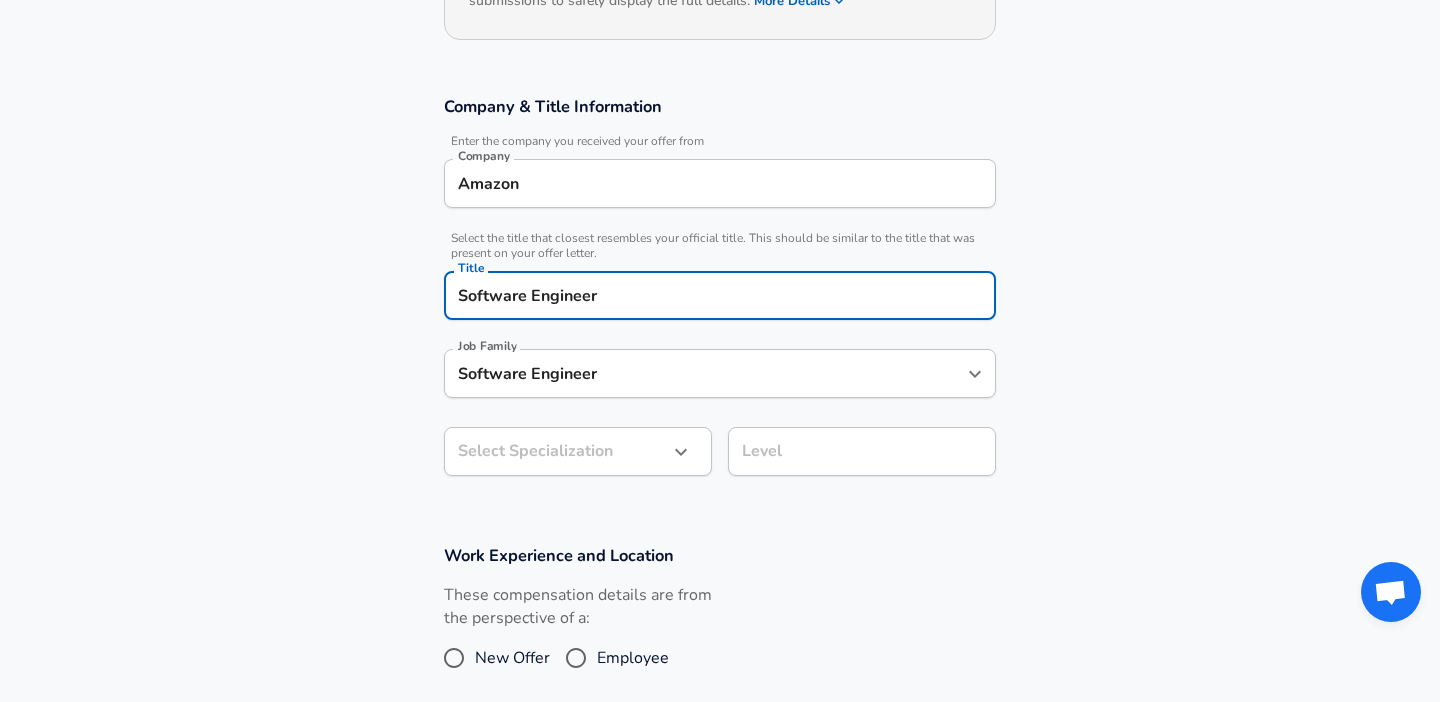 scroll, scrollTop: 344, scrollLeft: 0, axis: vertical 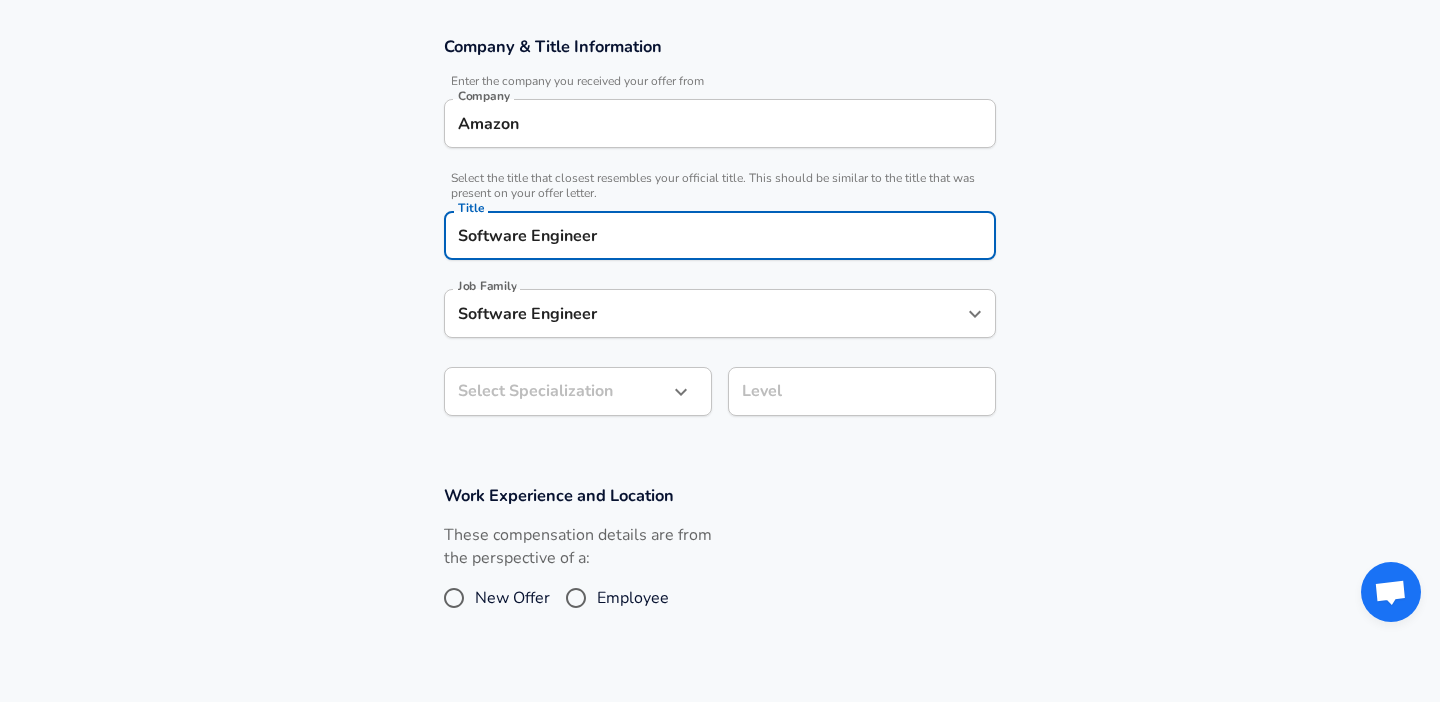 click on "We value your privacy We use cookies to enhance your browsing experience, serve personalized ads or content, and analyze our traffic. By clicking "Accept All", you consent to our use of cookies. Customize    Accept All   Customize Consent Preferences   We use cookies to help you navigate efficiently and perform certain functions. You will find detailed information about all cookies under each consent category below. The cookies that are categorized as "Necessary" are stored on your browser as they are essential for enabling the basic functionalities of the site. ...  Show more Necessary Always Active Necessary cookies are required to enable the basic features of this site, such as providing secure log-in or adjusting your consent preferences. These cookies do not store any personally identifiable data. Cookie _GRECAPTCHA Duration 5 months 27 days Description Google Recaptcha service sets this cookie to identify bots to protect the website against malicious spam attacks. Cookie __stripe_mid Duration 1 year MR" at bounding box center [720, 7] 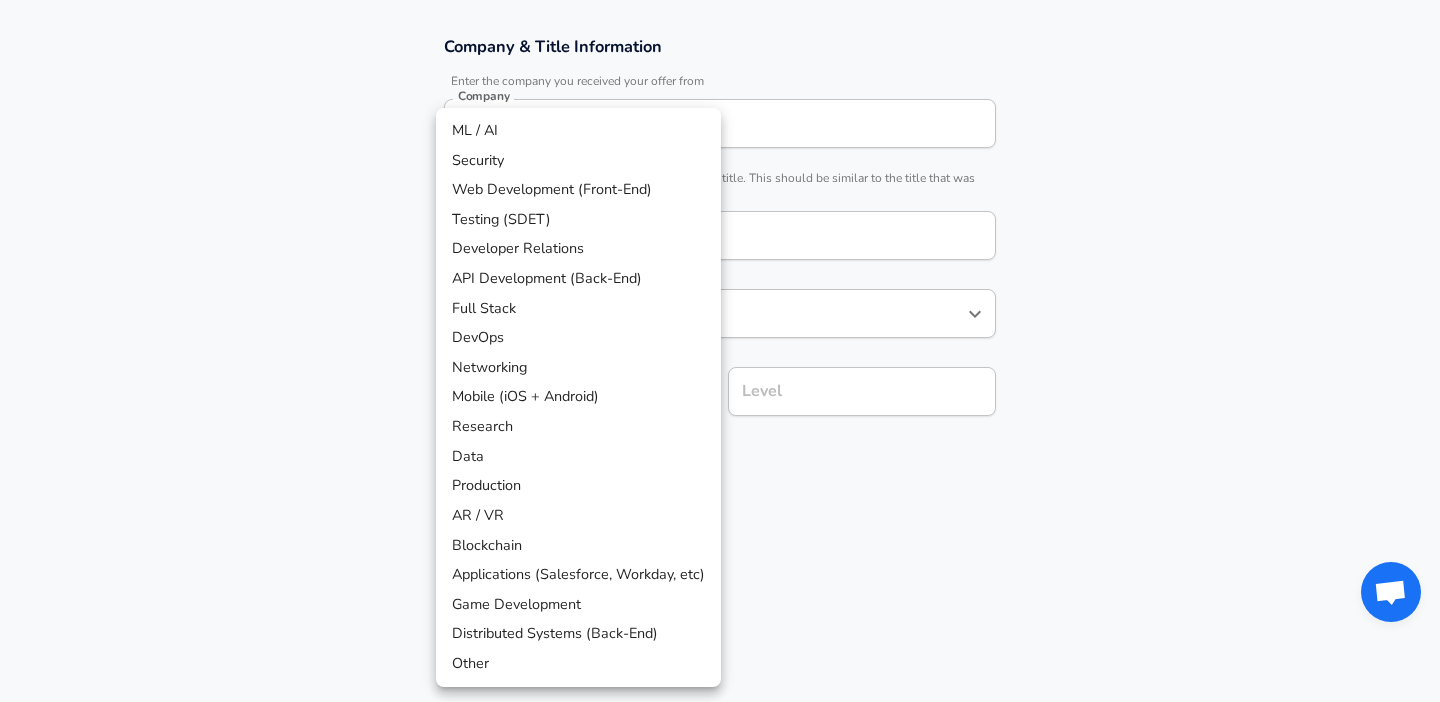 click at bounding box center (720, 351) 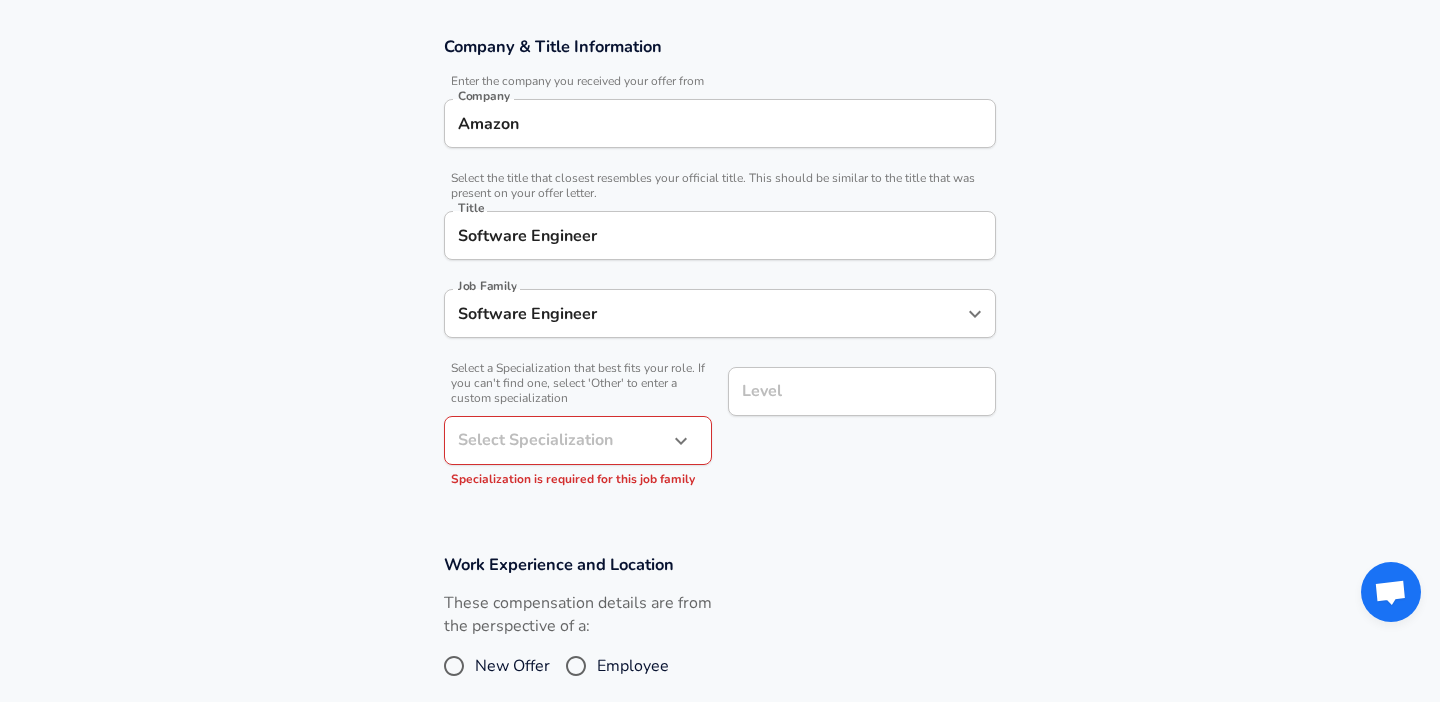 click on "ML / AI Security Web Development (Front-End) Testing (SDET) Developer Relations API Development (Back-End) Full Stack DevOps Networking Mobile (iOS + Android) Research Data Production AR / VR Blockchain Applications (Salesforce, Workday, etc) Game Development Distributed Systems (Back-End) Other" at bounding box center (720, 351) 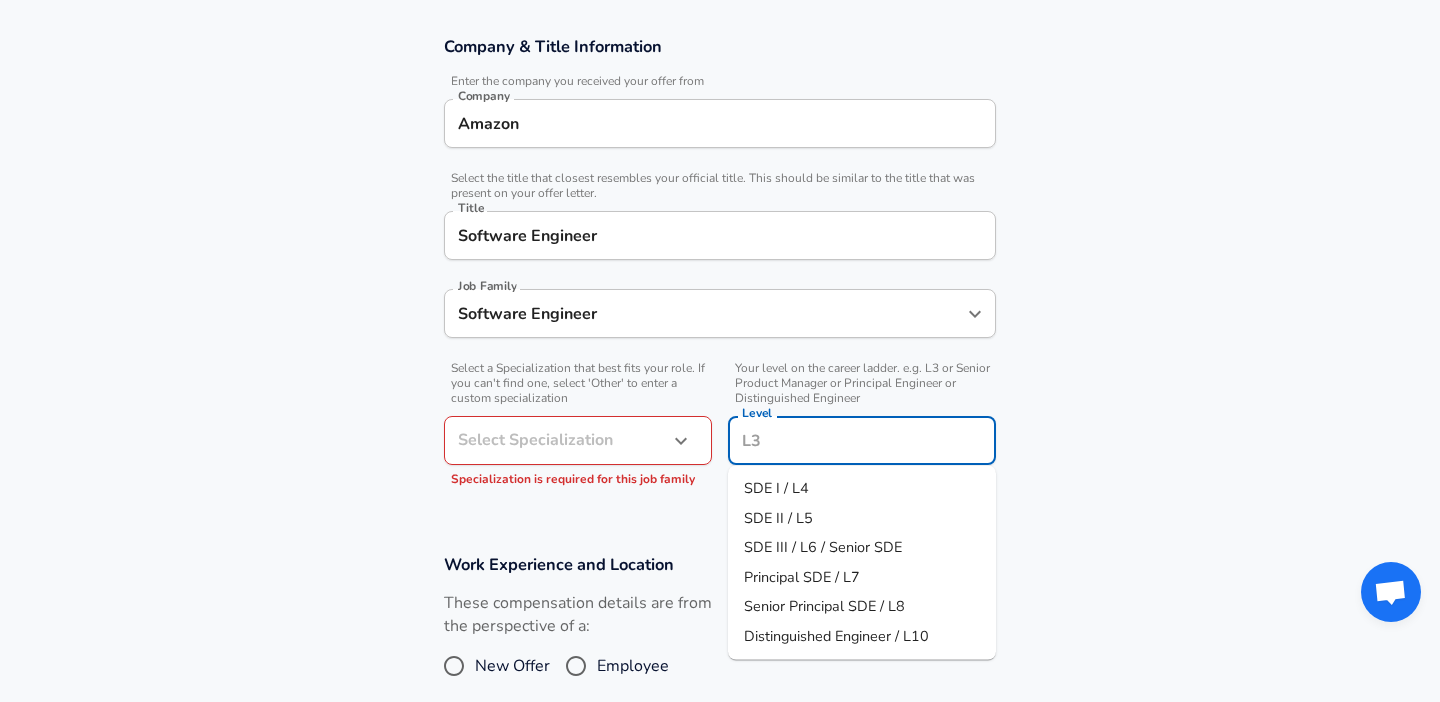 scroll, scrollTop: 384, scrollLeft: 0, axis: vertical 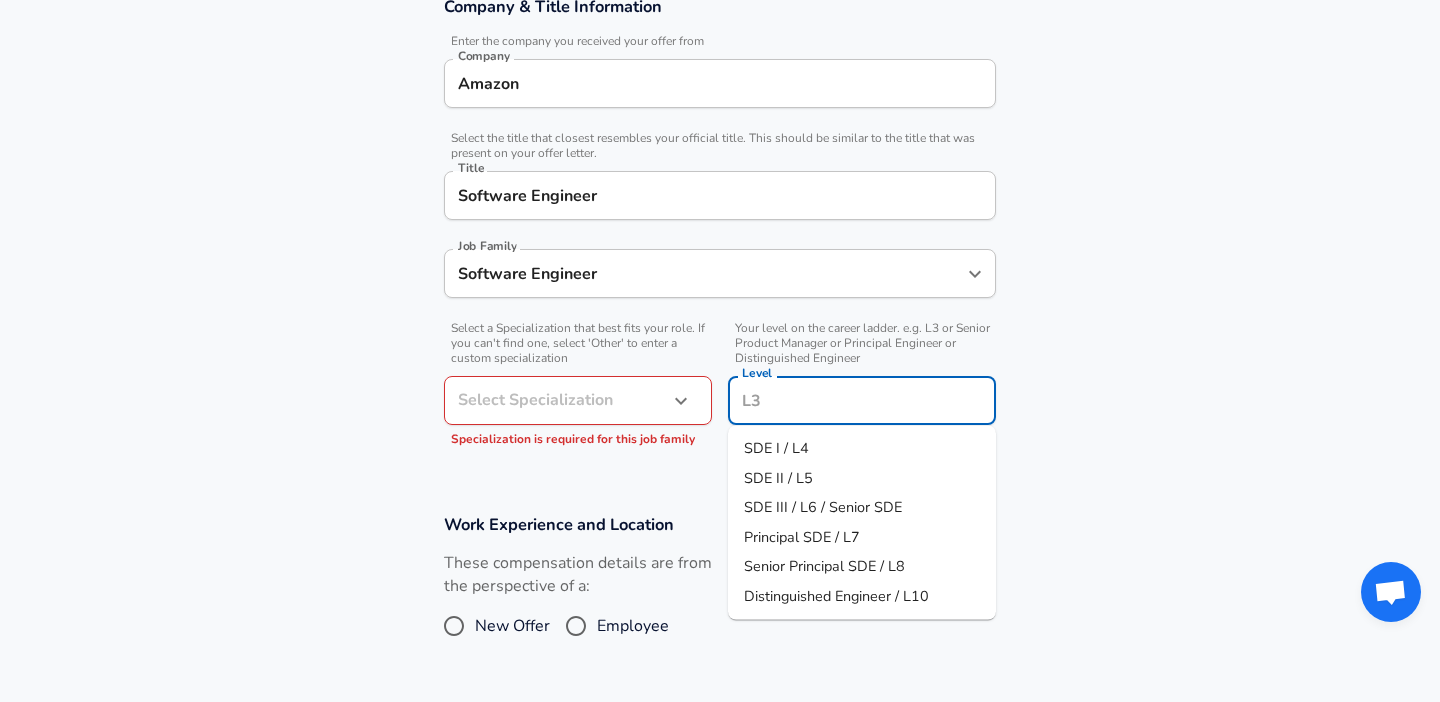 click on "Level" at bounding box center [862, 400] 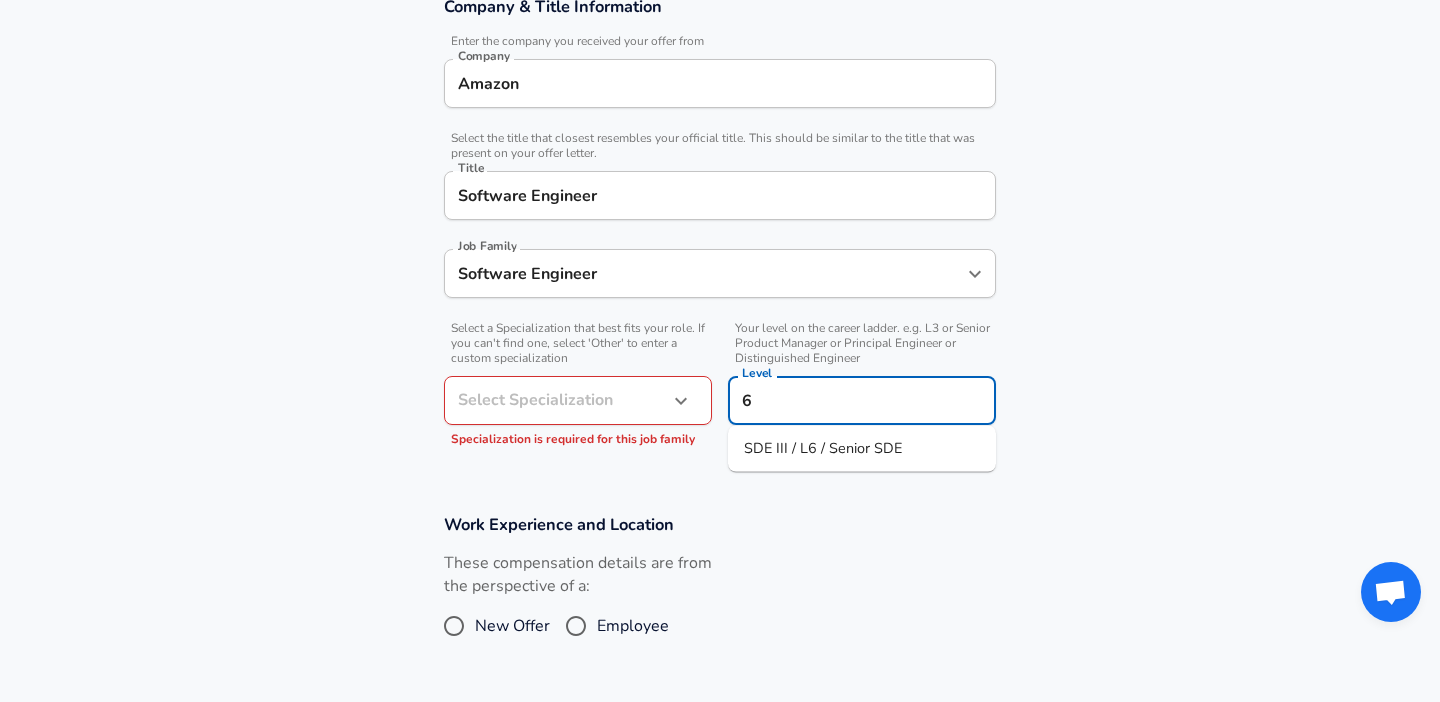 click on "SDE III / L6 / Senior SDE" at bounding box center [823, 448] 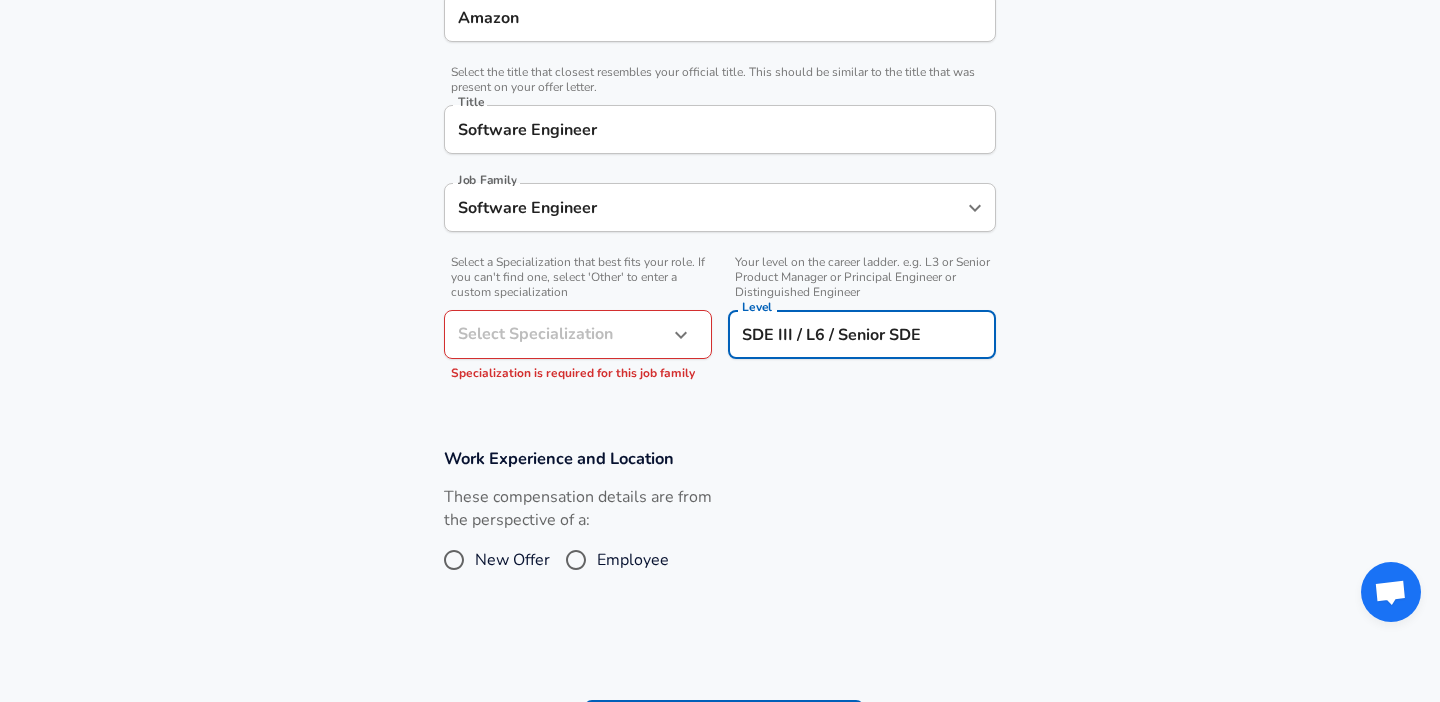 scroll, scrollTop: 474, scrollLeft: 0, axis: vertical 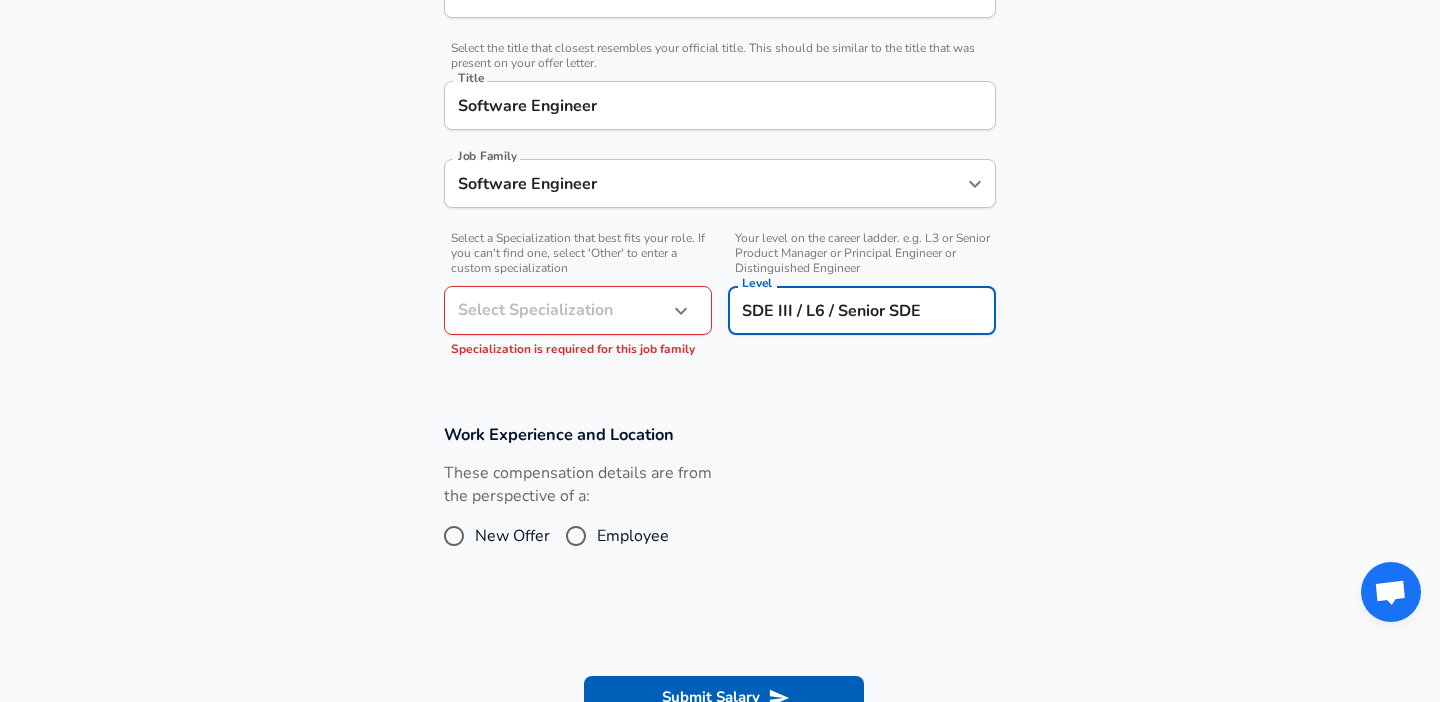 type on "SDE III / L6 / Senior SDE" 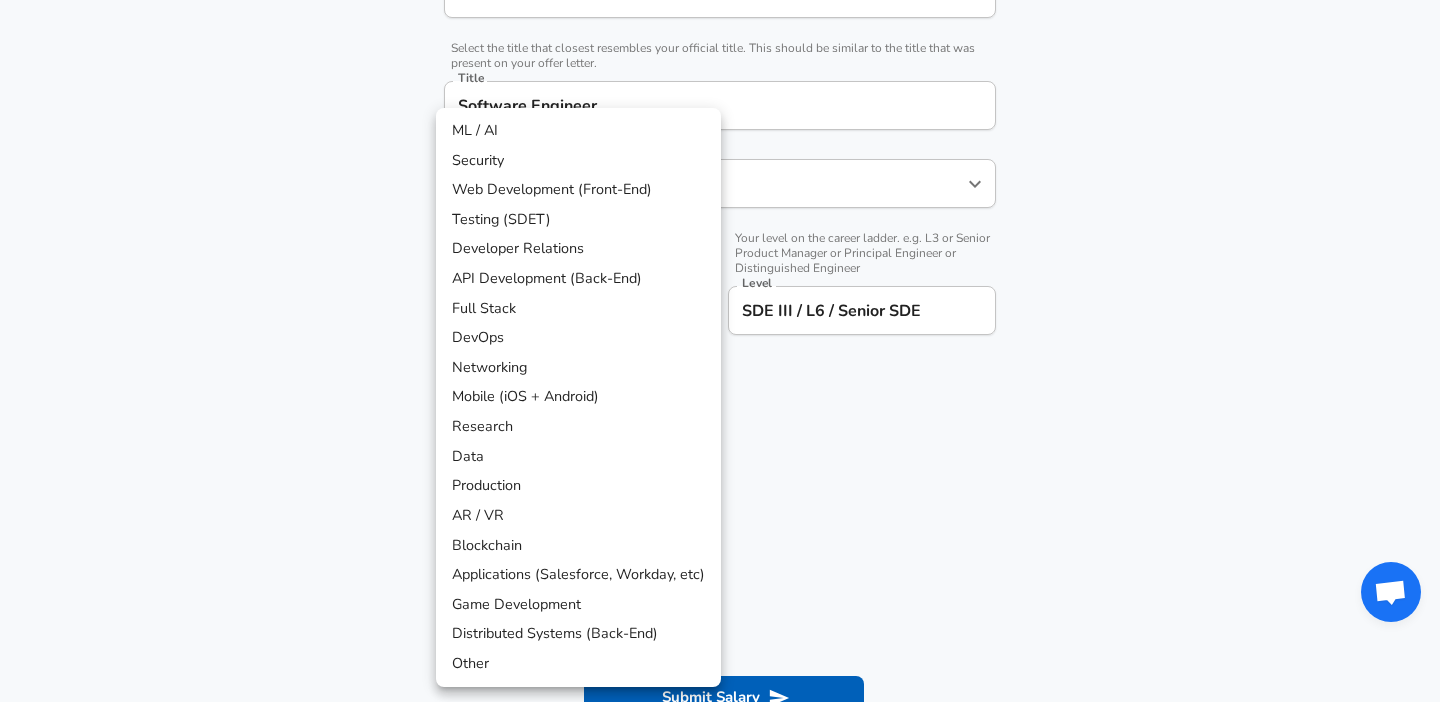drag, startPoint x: 528, startPoint y: 146, endPoint x: 546, endPoint y: 127, distance: 26.172504 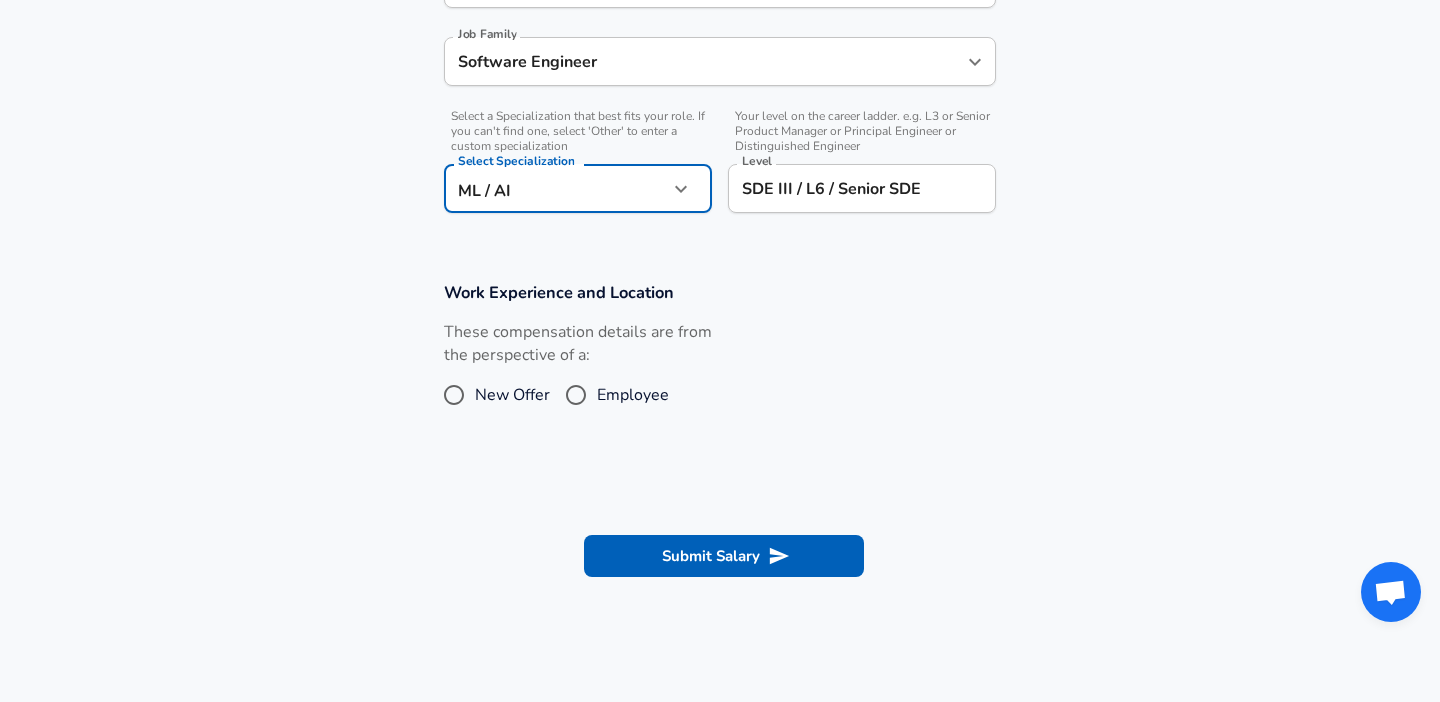 scroll, scrollTop: 639, scrollLeft: 0, axis: vertical 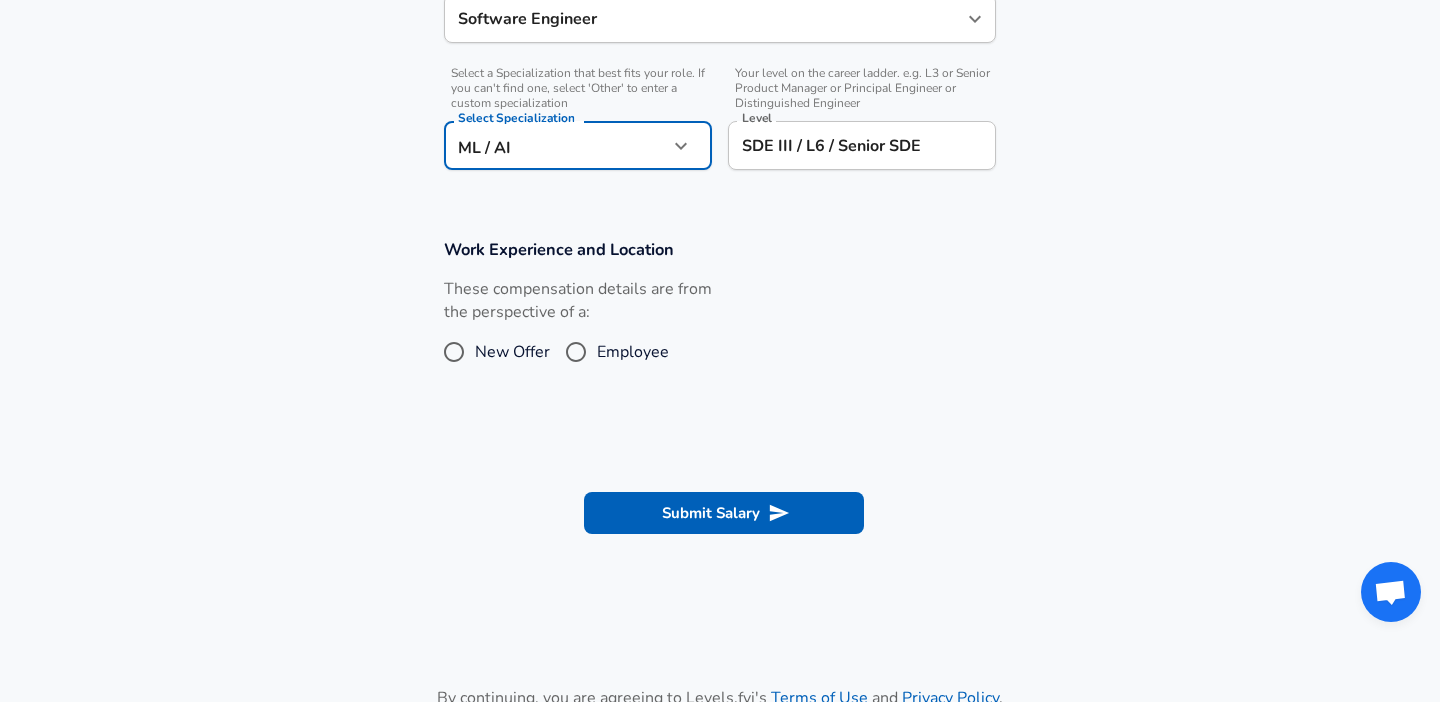 click on "Employee" at bounding box center [576, 352] 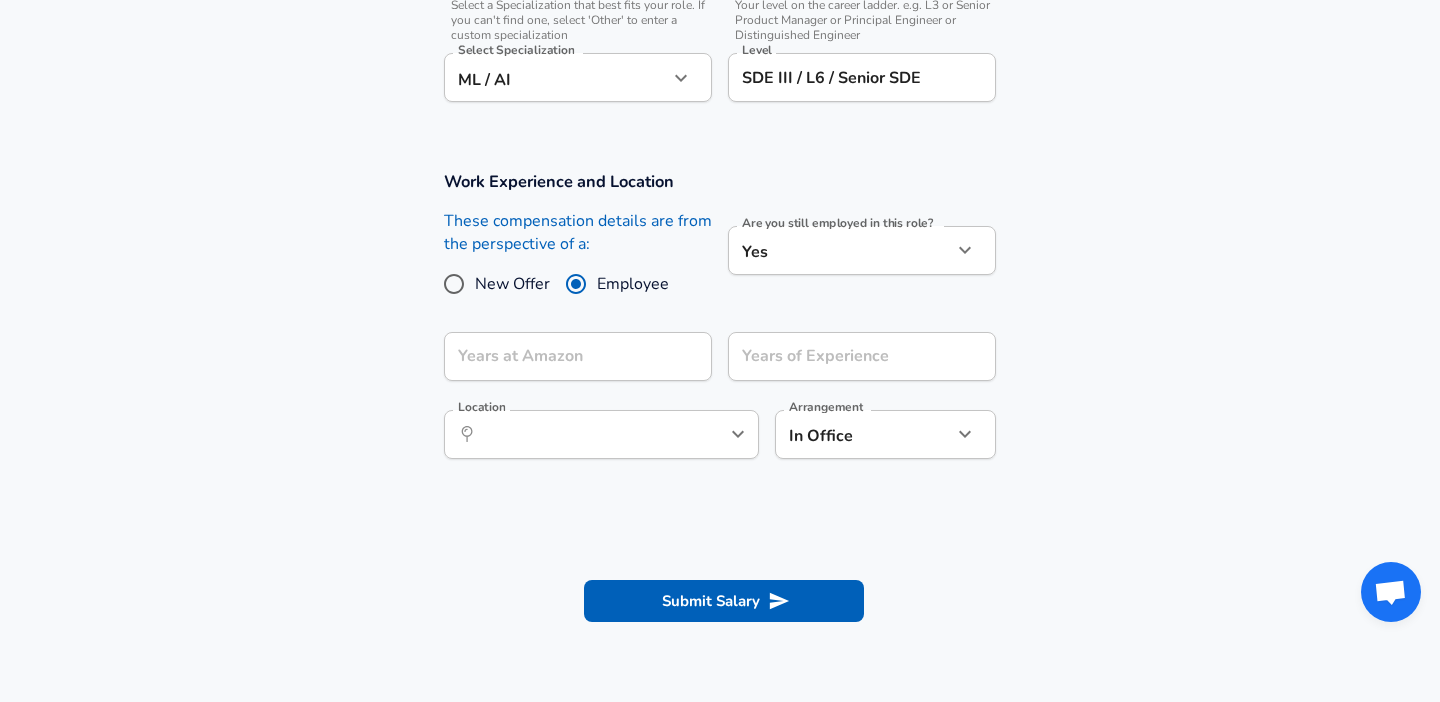 scroll, scrollTop: 708, scrollLeft: 0, axis: vertical 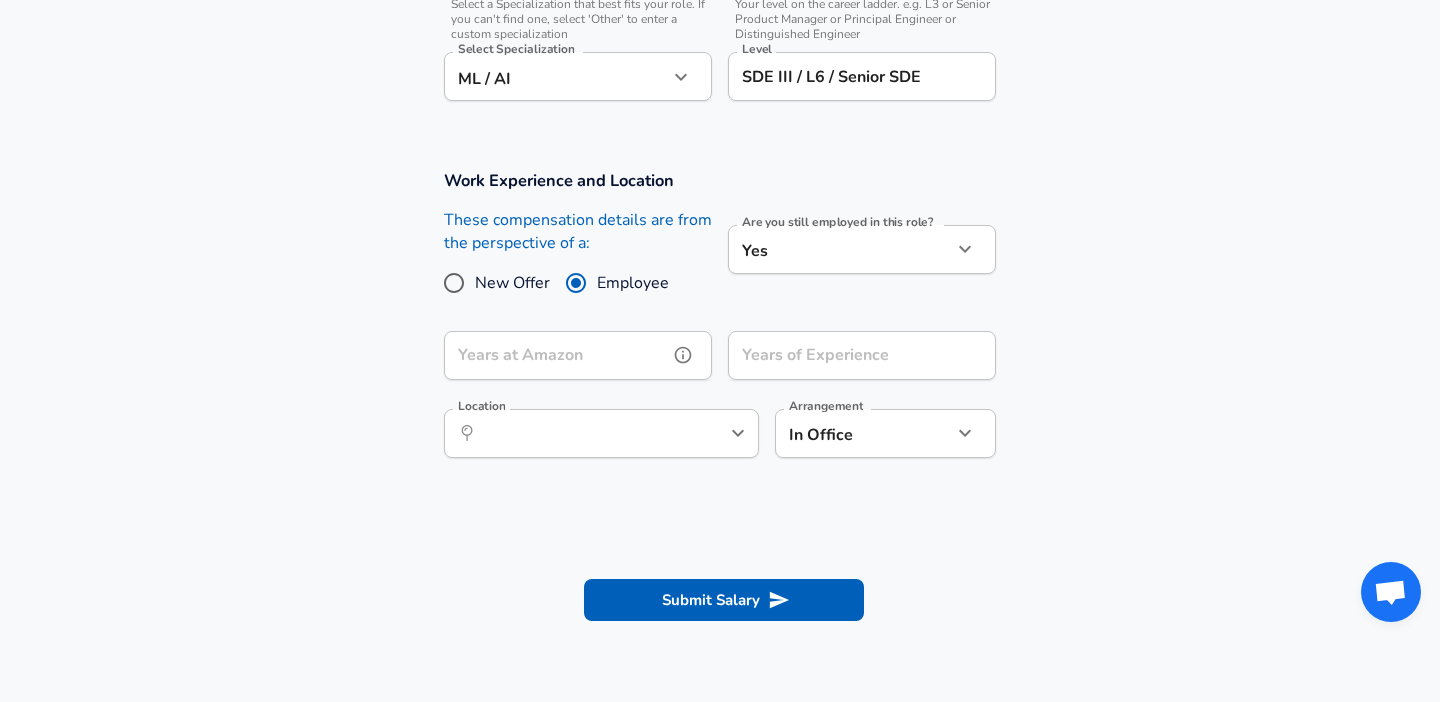 click on "Years at Amazon" at bounding box center (556, 355) 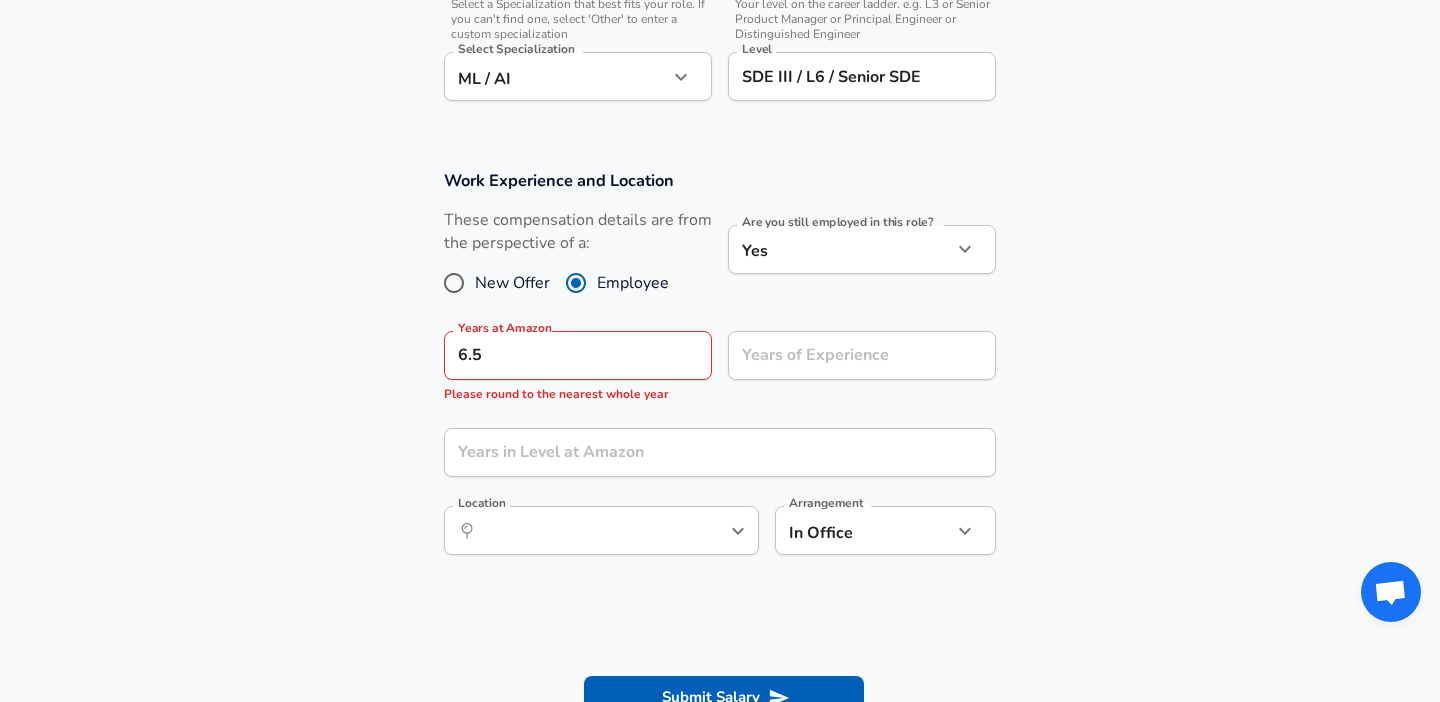 click on "Years of Experience Years of Experience" at bounding box center (854, 364) 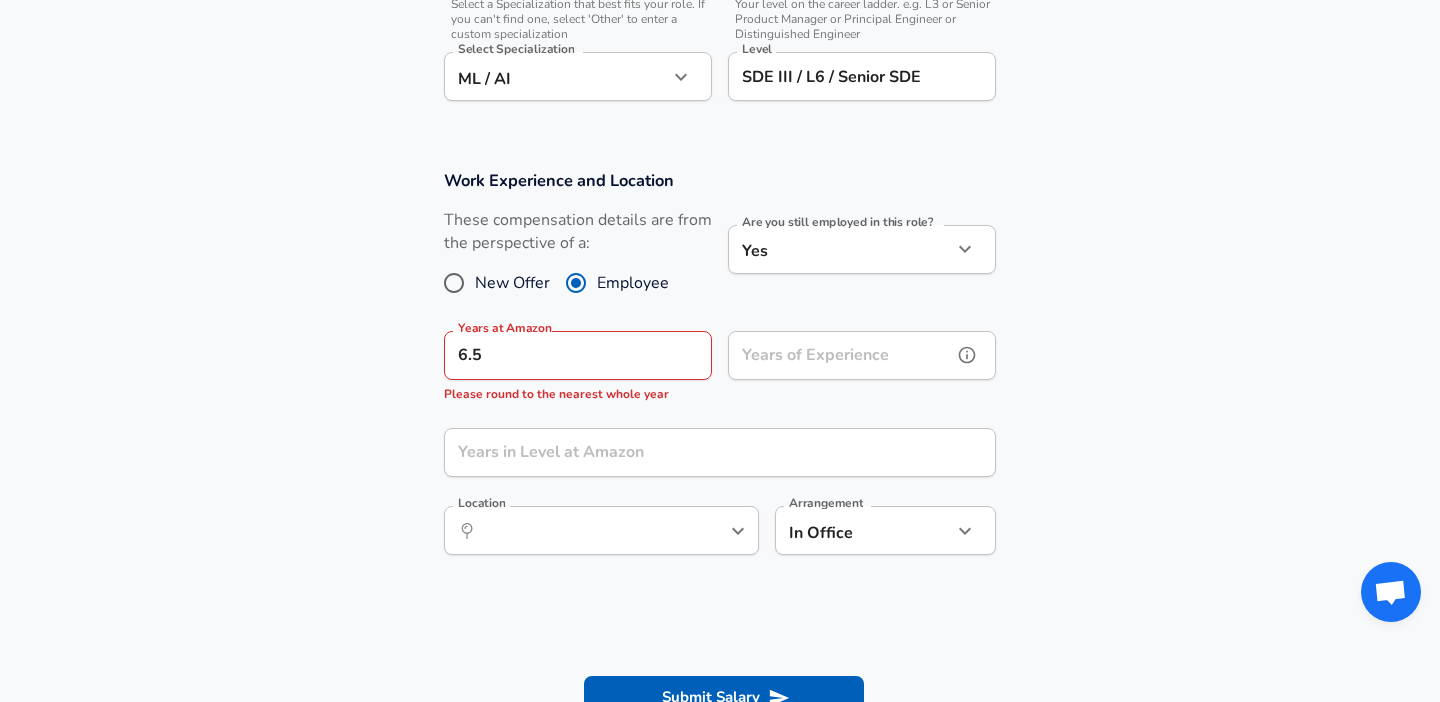 click on "Years of Experience" at bounding box center [840, 355] 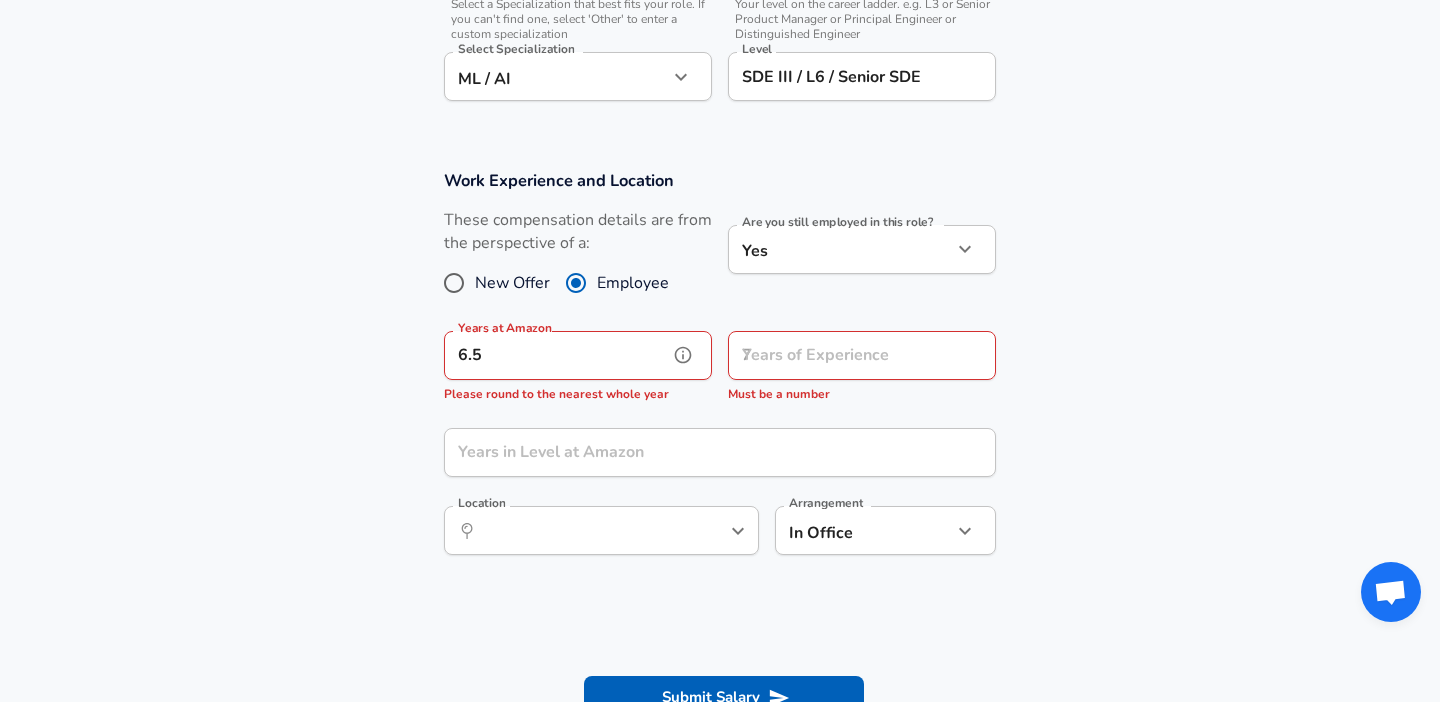 click on "6.5" at bounding box center [556, 355] 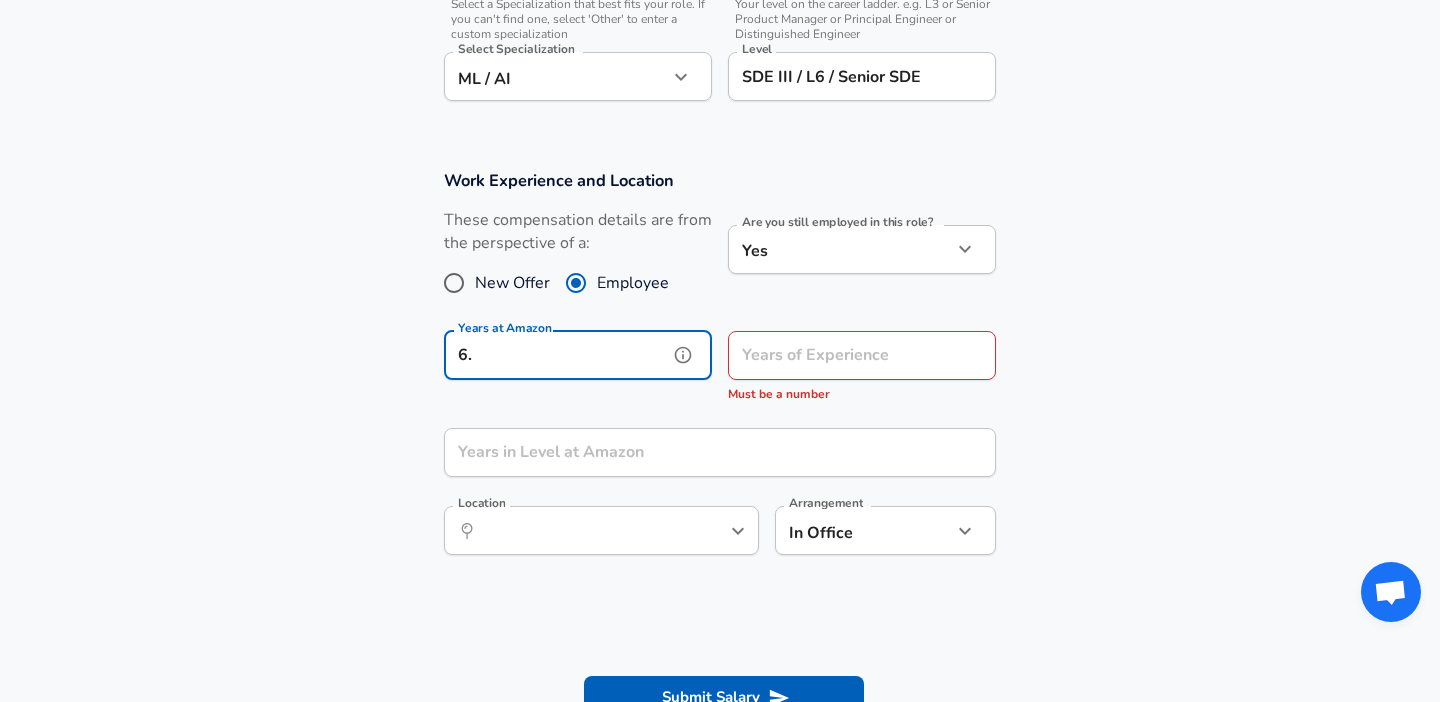 type on "6" 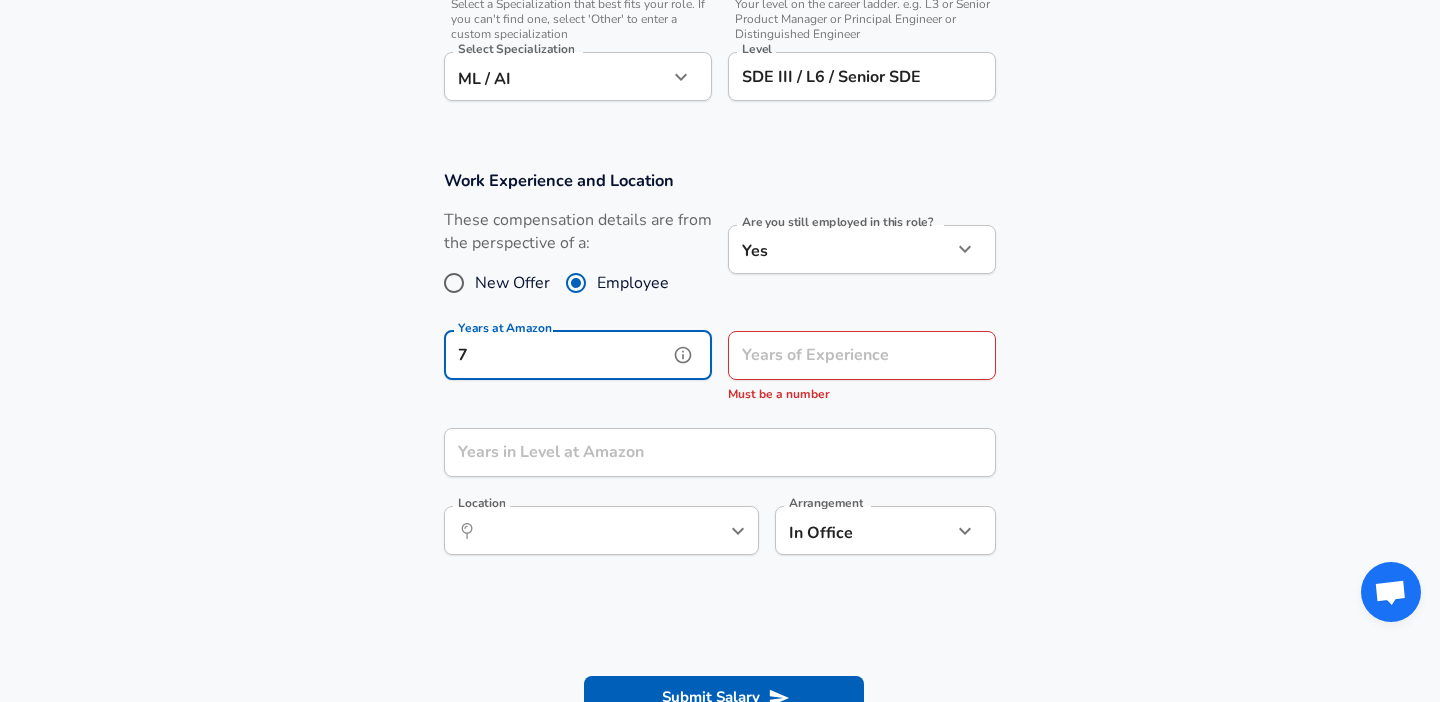 type on "7" 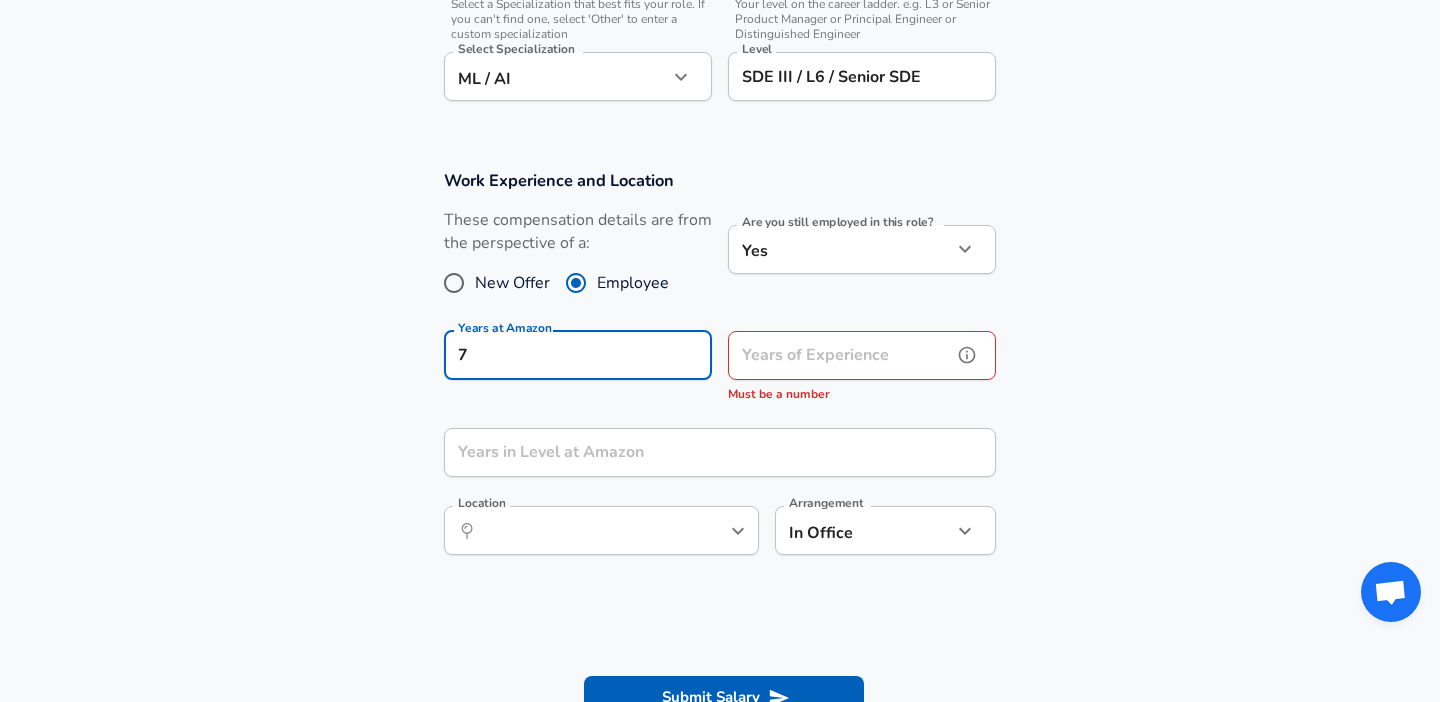click on "Years of Experience" at bounding box center [840, 355] 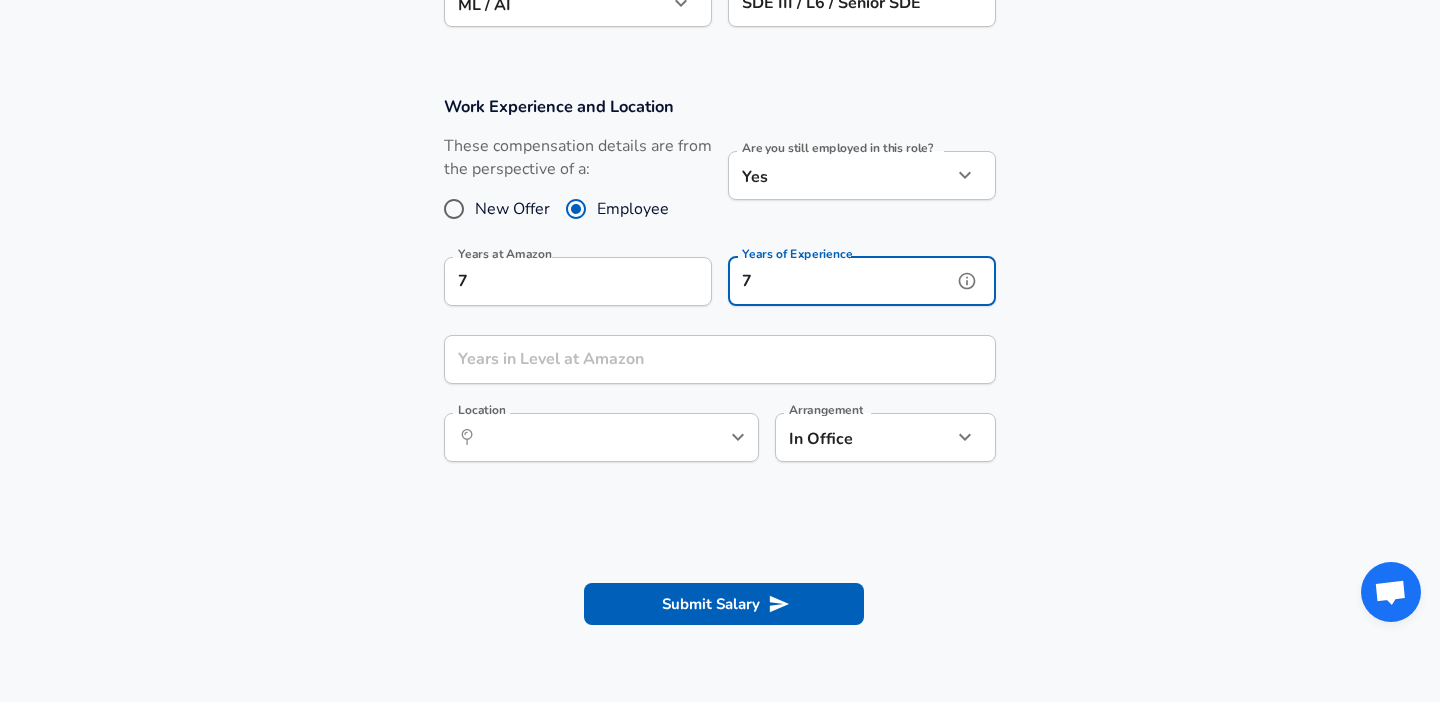 scroll, scrollTop: 795, scrollLeft: 0, axis: vertical 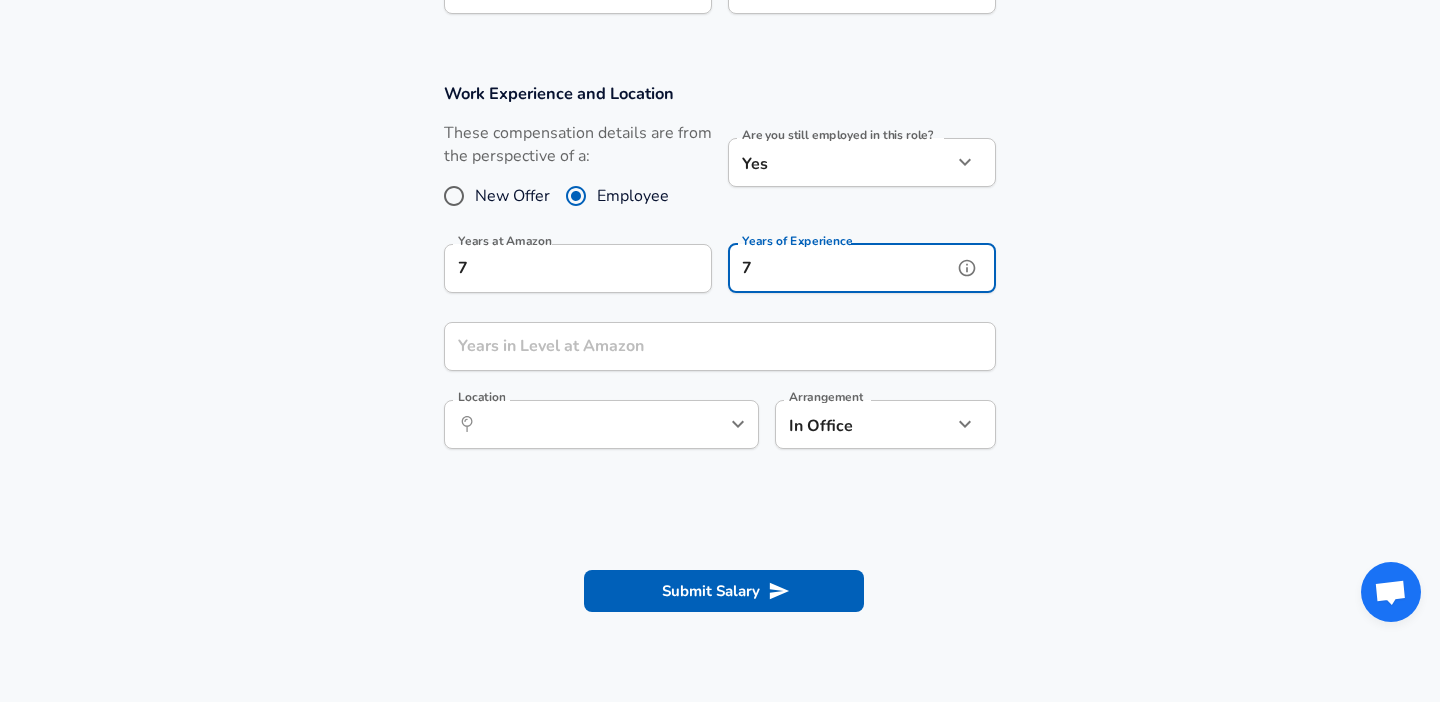 type on "7" 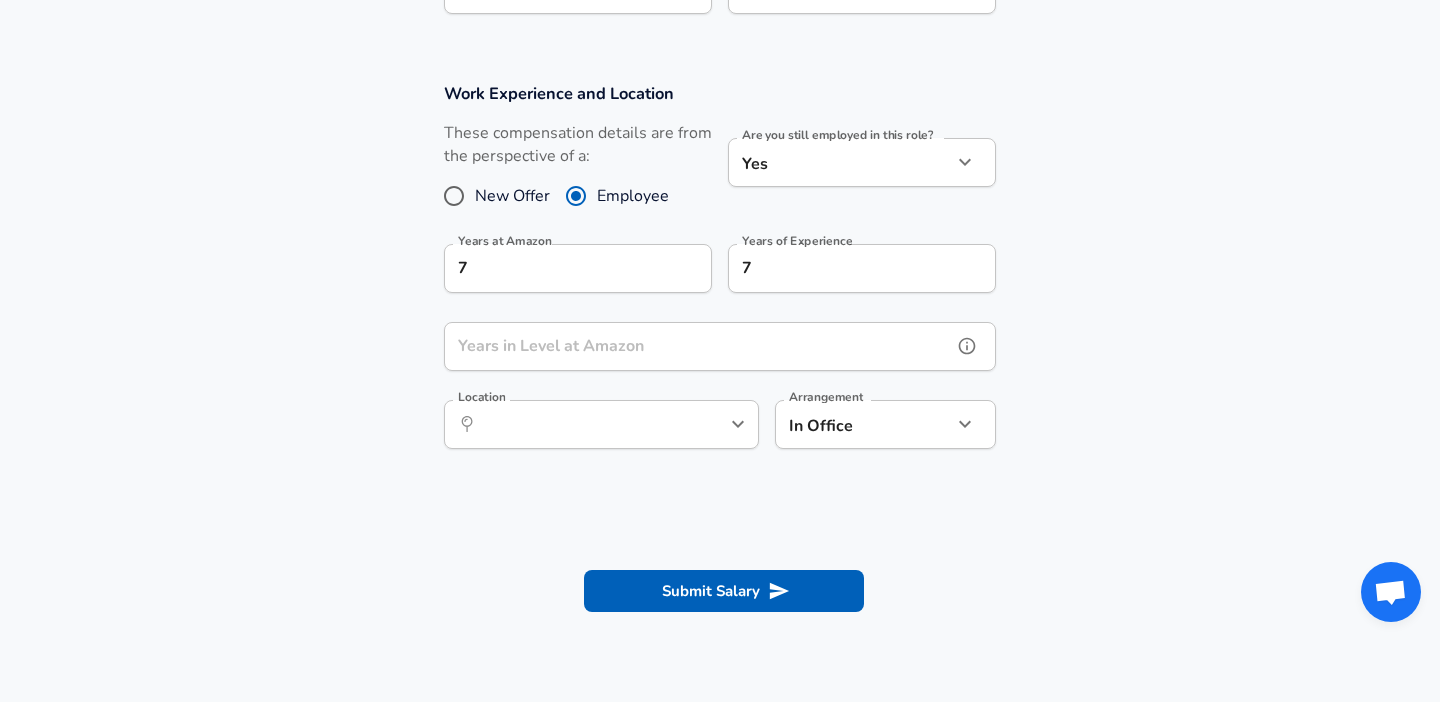 click on "Years in Level at Amazon" at bounding box center [698, 346] 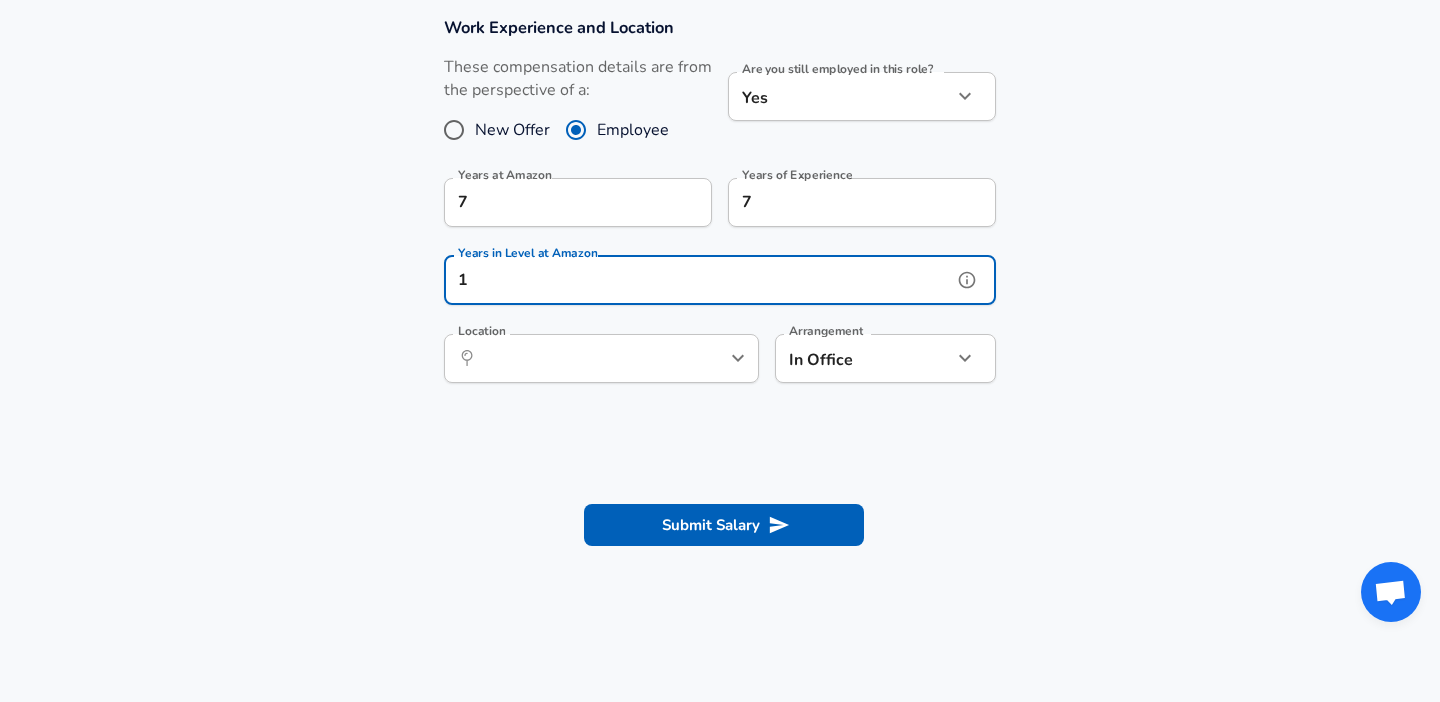 scroll, scrollTop: 864, scrollLeft: 0, axis: vertical 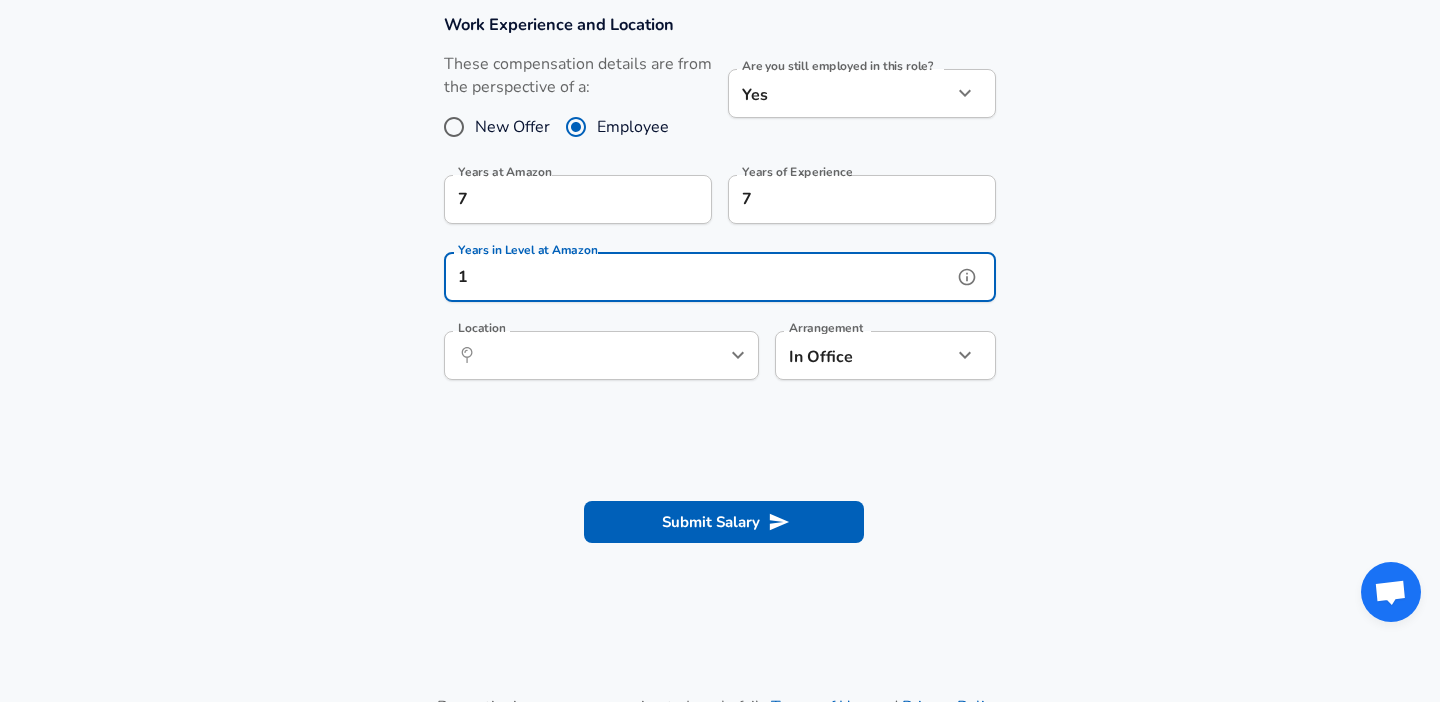 type on "1" 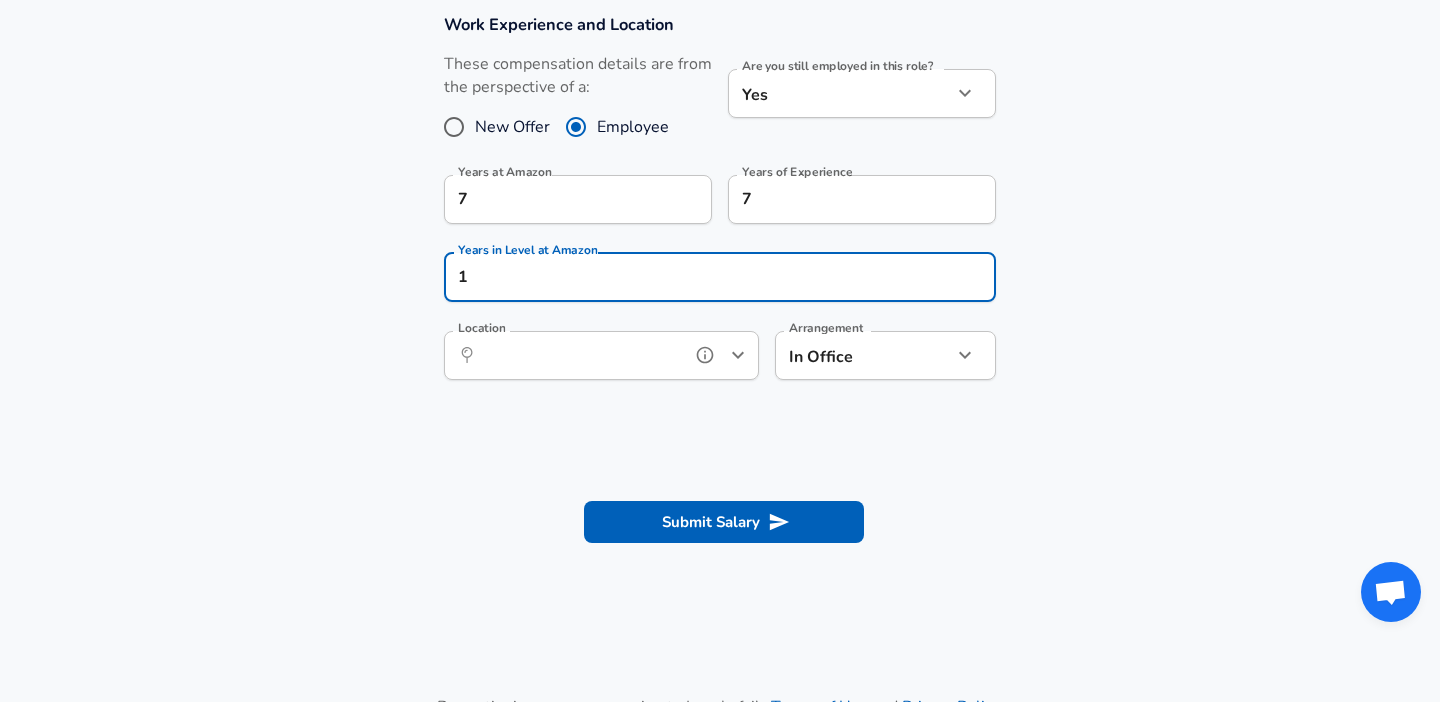 click on "Location" at bounding box center [579, 355] 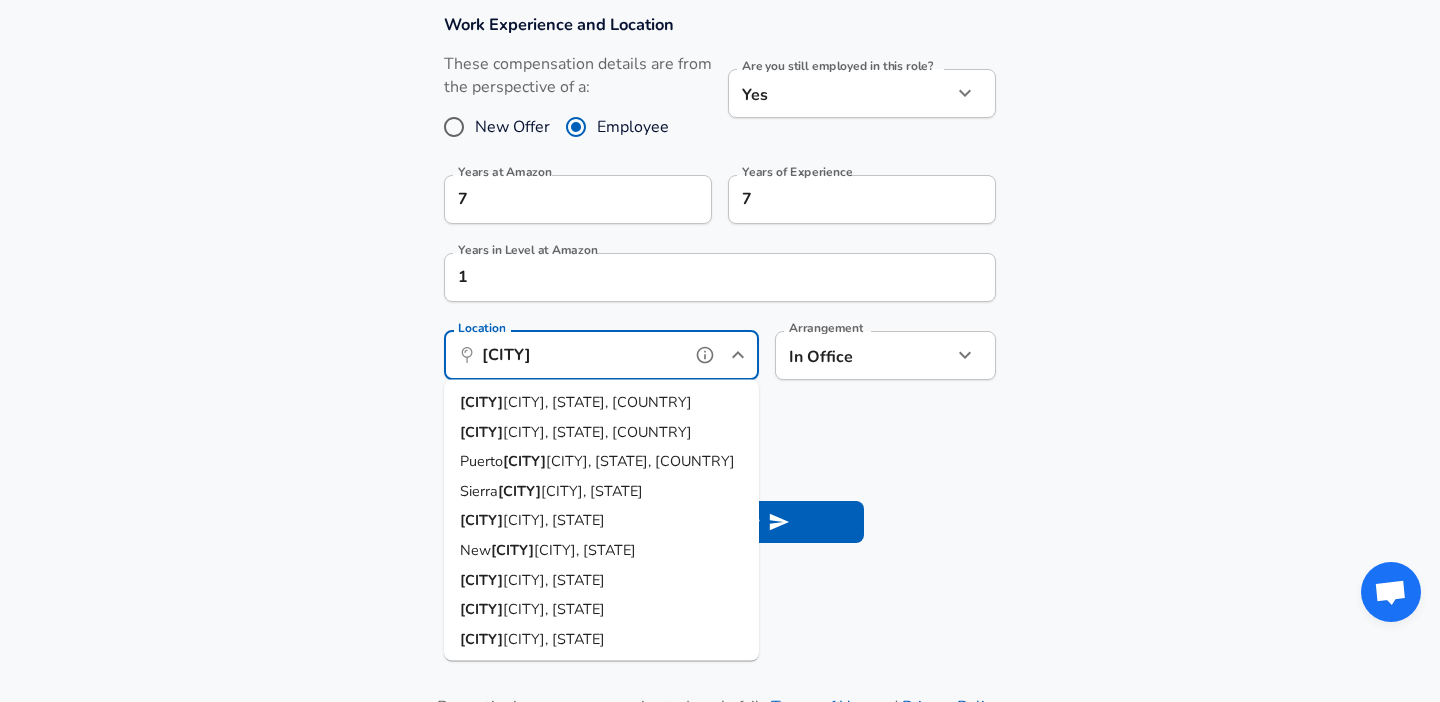 click on "[CITY] [CITY], [STATE], [COUNTRY]" at bounding box center (601, 432) 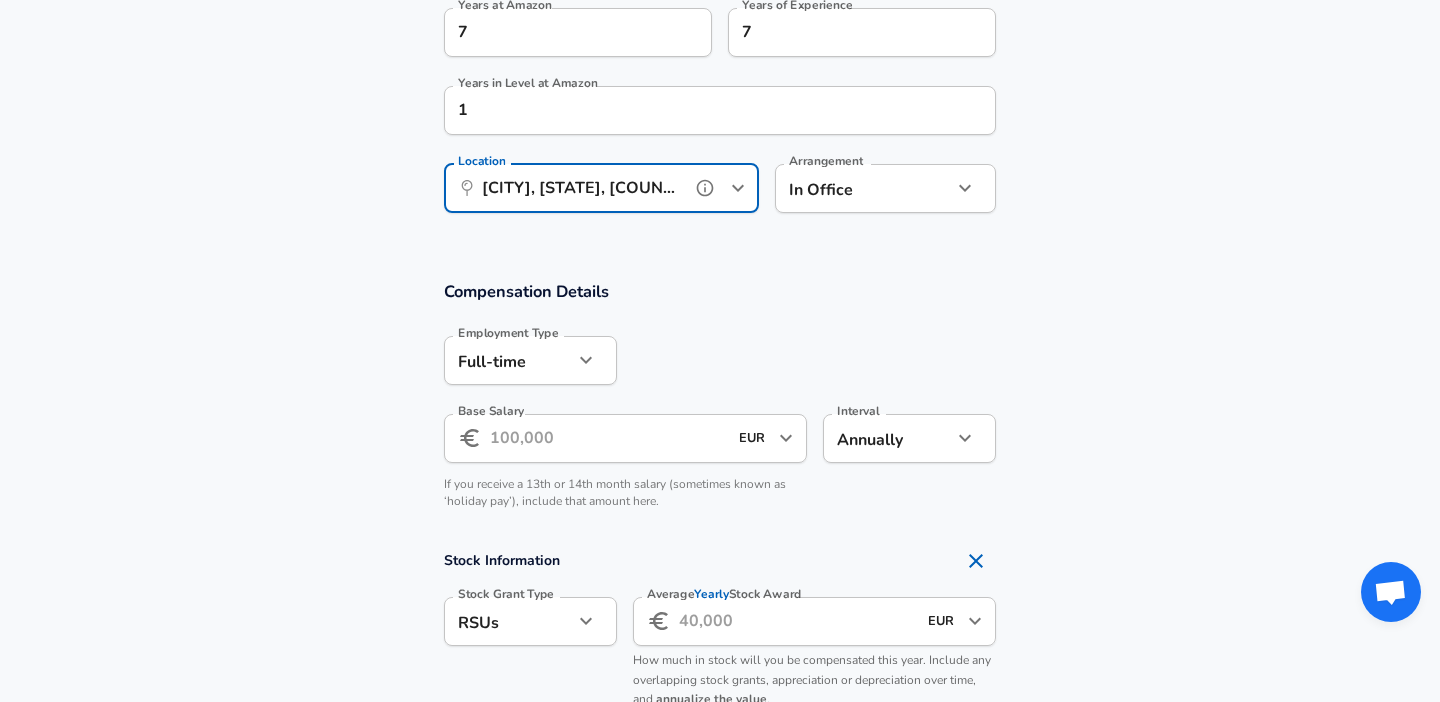 scroll, scrollTop: 1083, scrollLeft: 0, axis: vertical 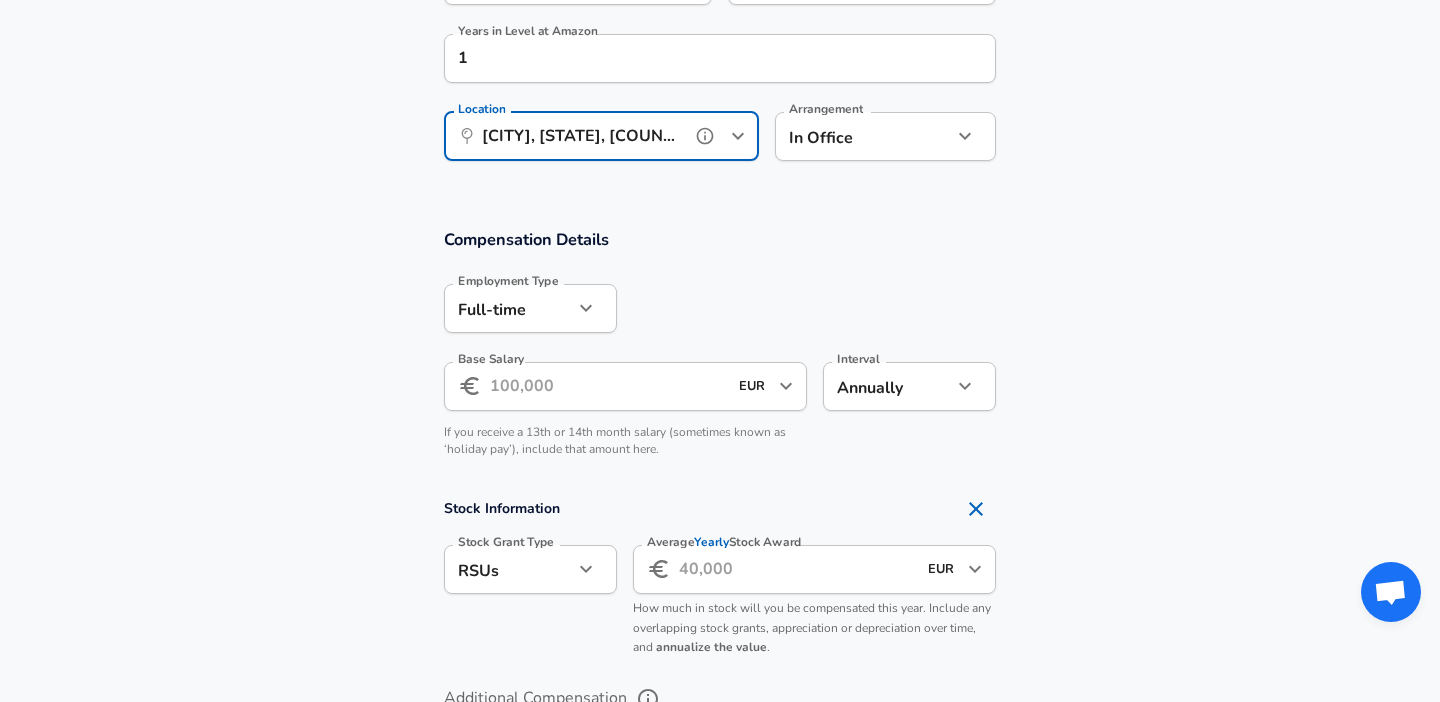 type on "[CITY], [STATE], [COUNTRY]" 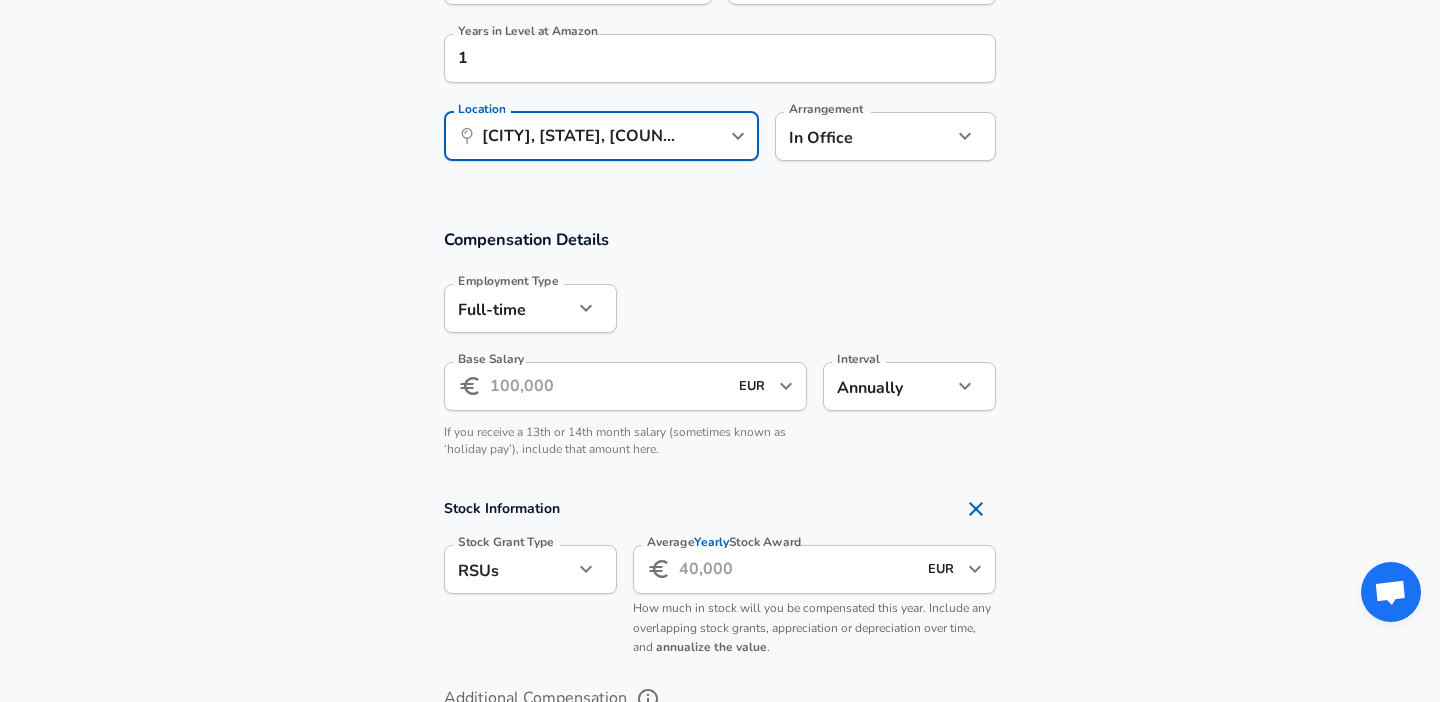 click on "Base Salary" at bounding box center (608, 386) 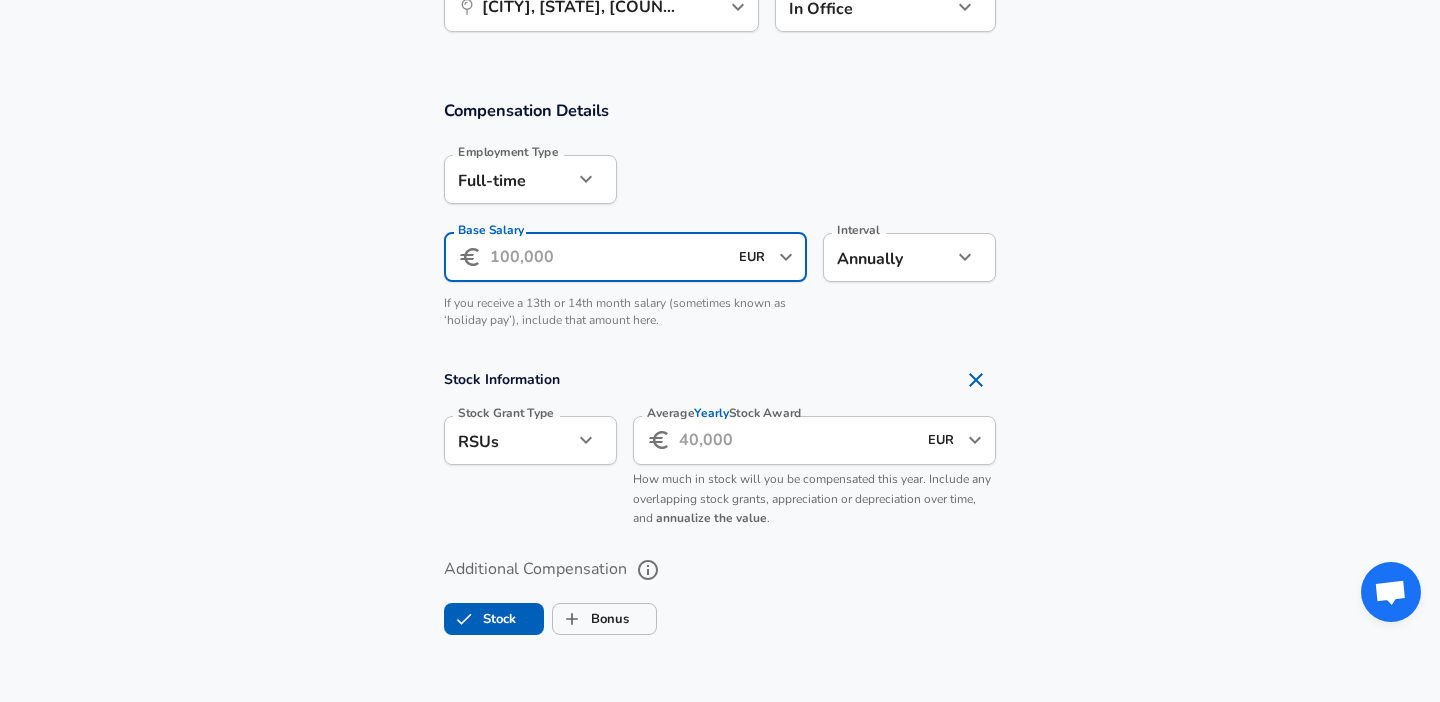 scroll, scrollTop: 1213, scrollLeft: 0, axis: vertical 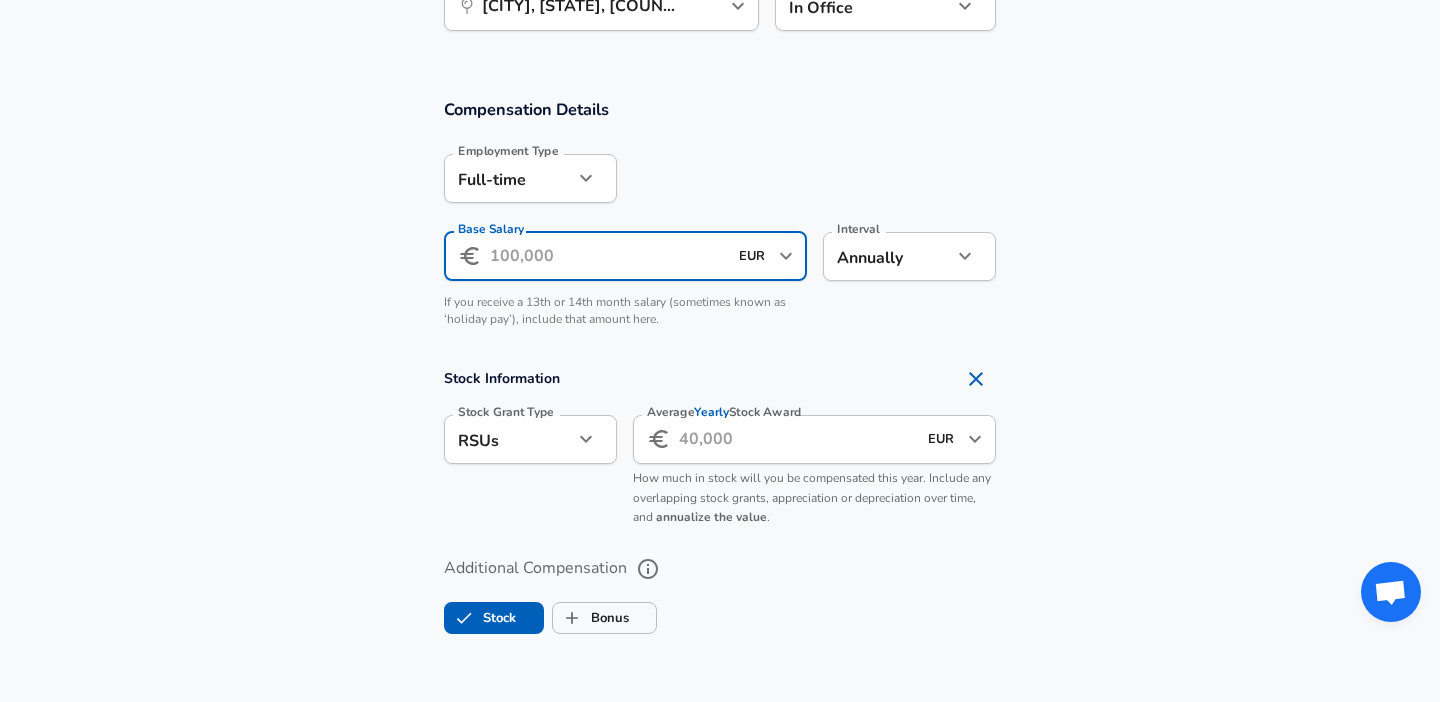click on "Average  Yearly  Stock Award" at bounding box center [797, 439] 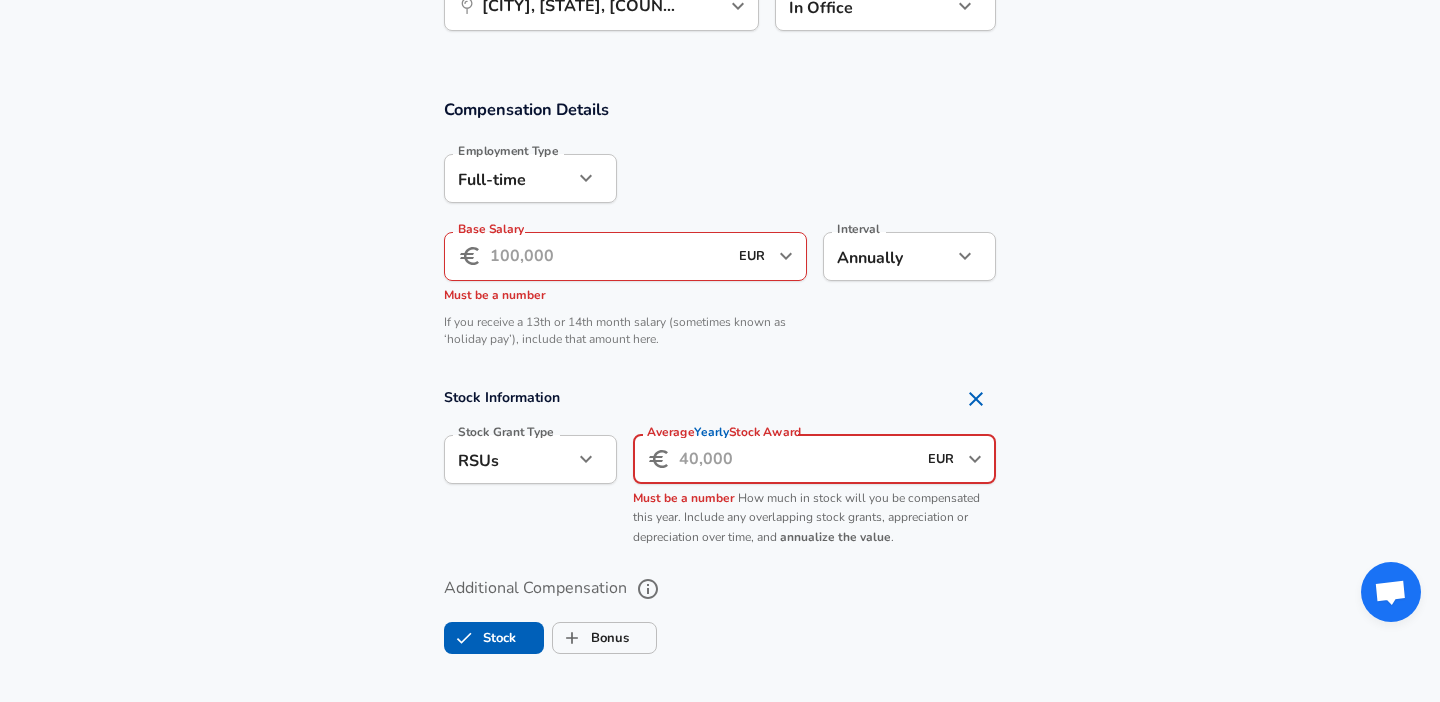 click on "Base Salary" at bounding box center (608, 256) 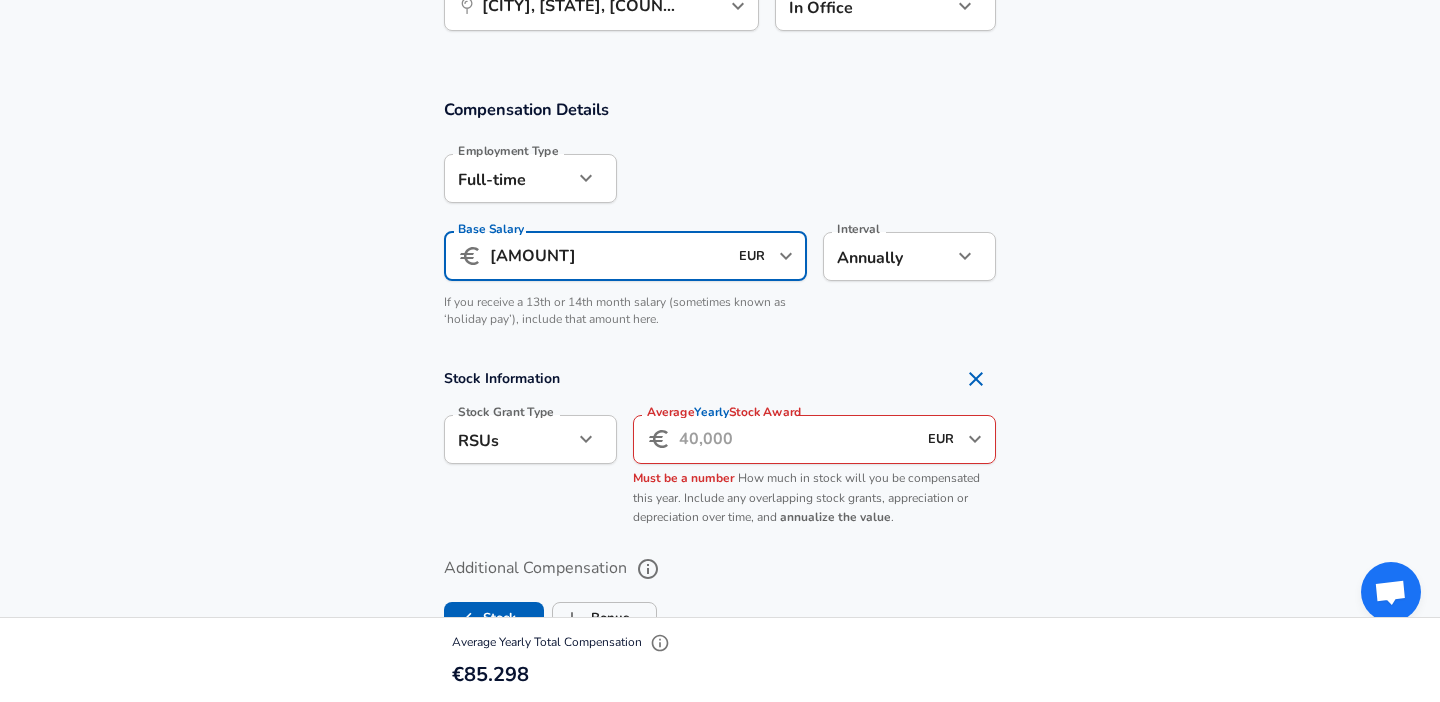 click on "[AMOUNT]" at bounding box center [608, 256] 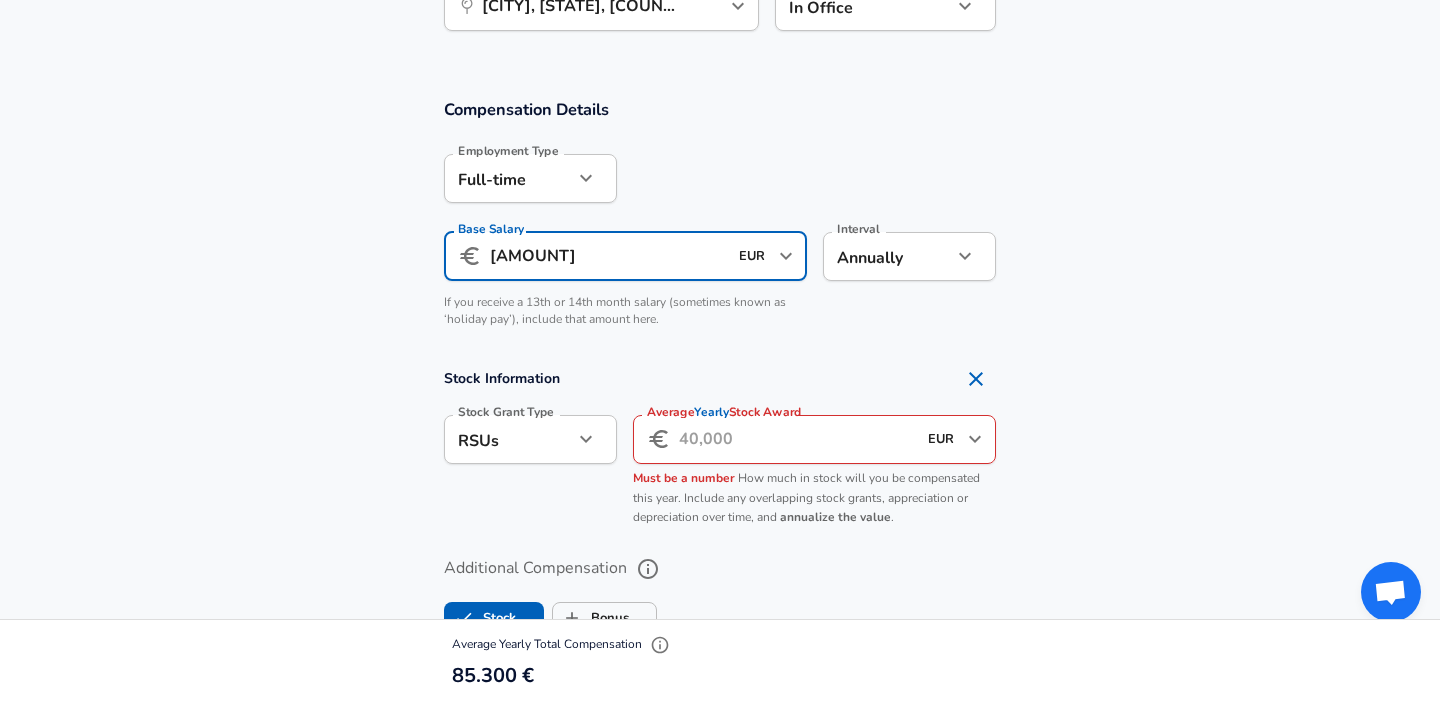 click on "[AMOUNT]" at bounding box center [608, 256] 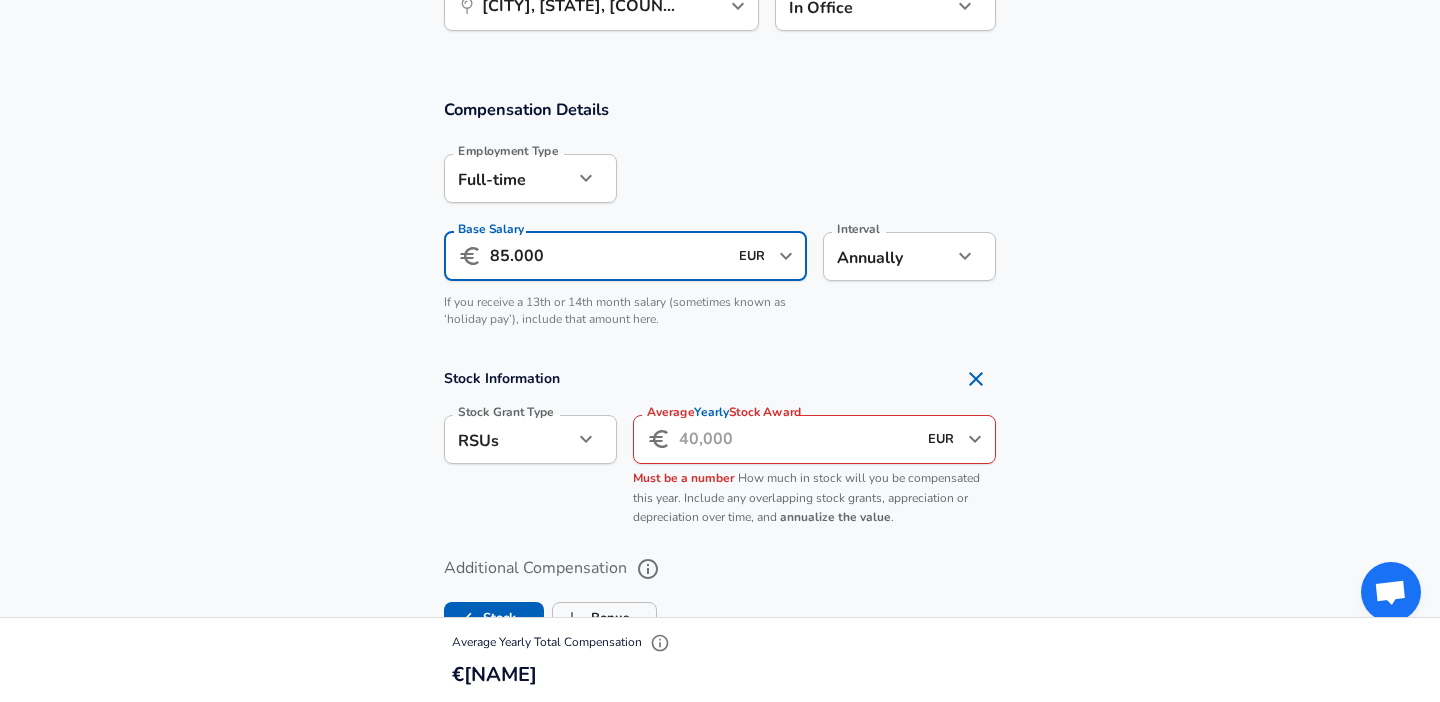 type on "85.000" 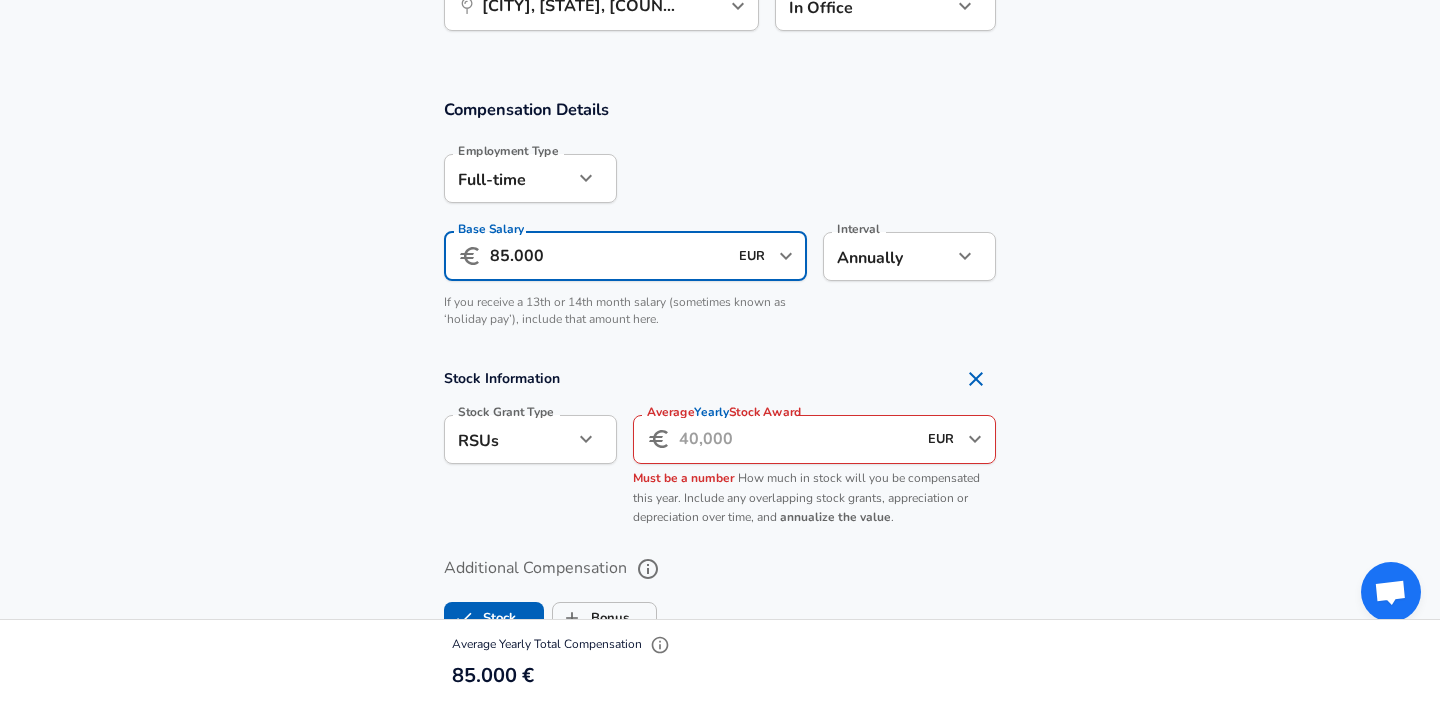 click on "Average  Yearly  Stock Award" at bounding box center (797, 439) 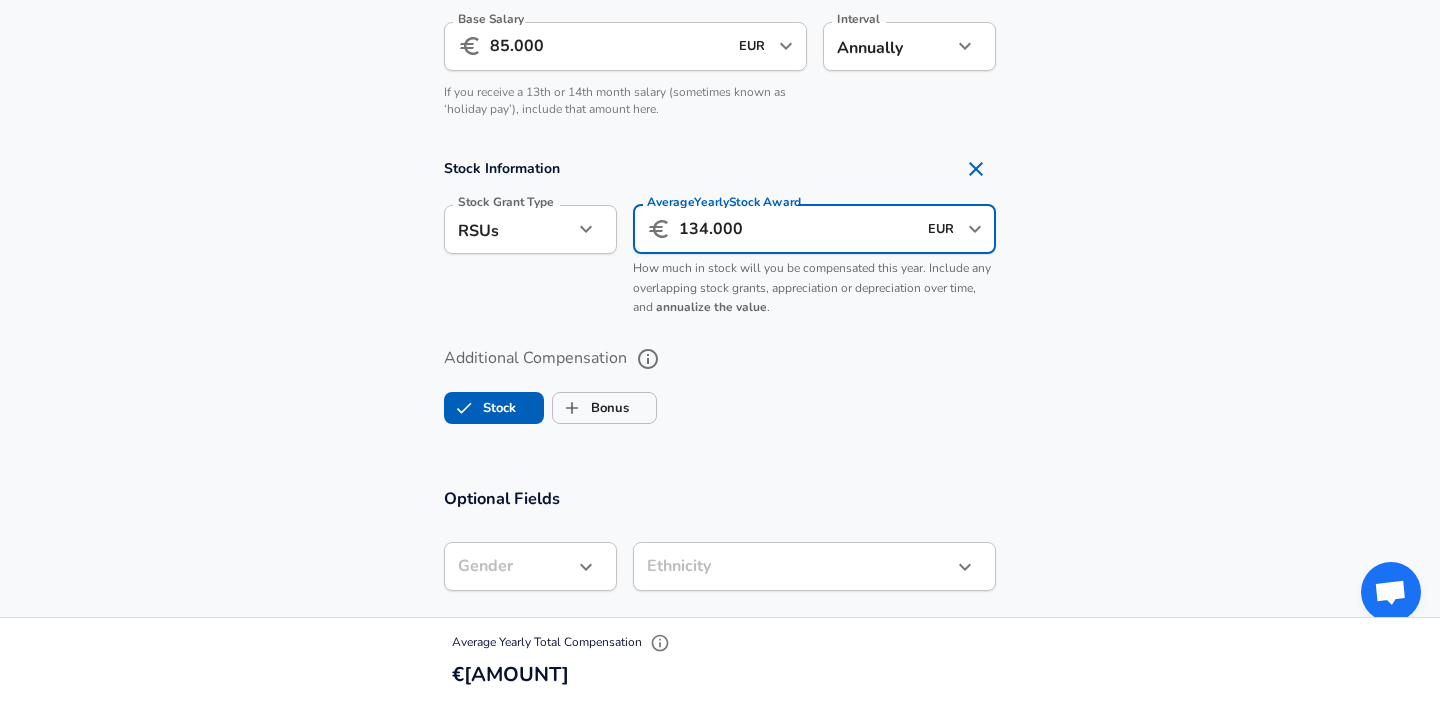 scroll, scrollTop: 1482, scrollLeft: 0, axis: vertical 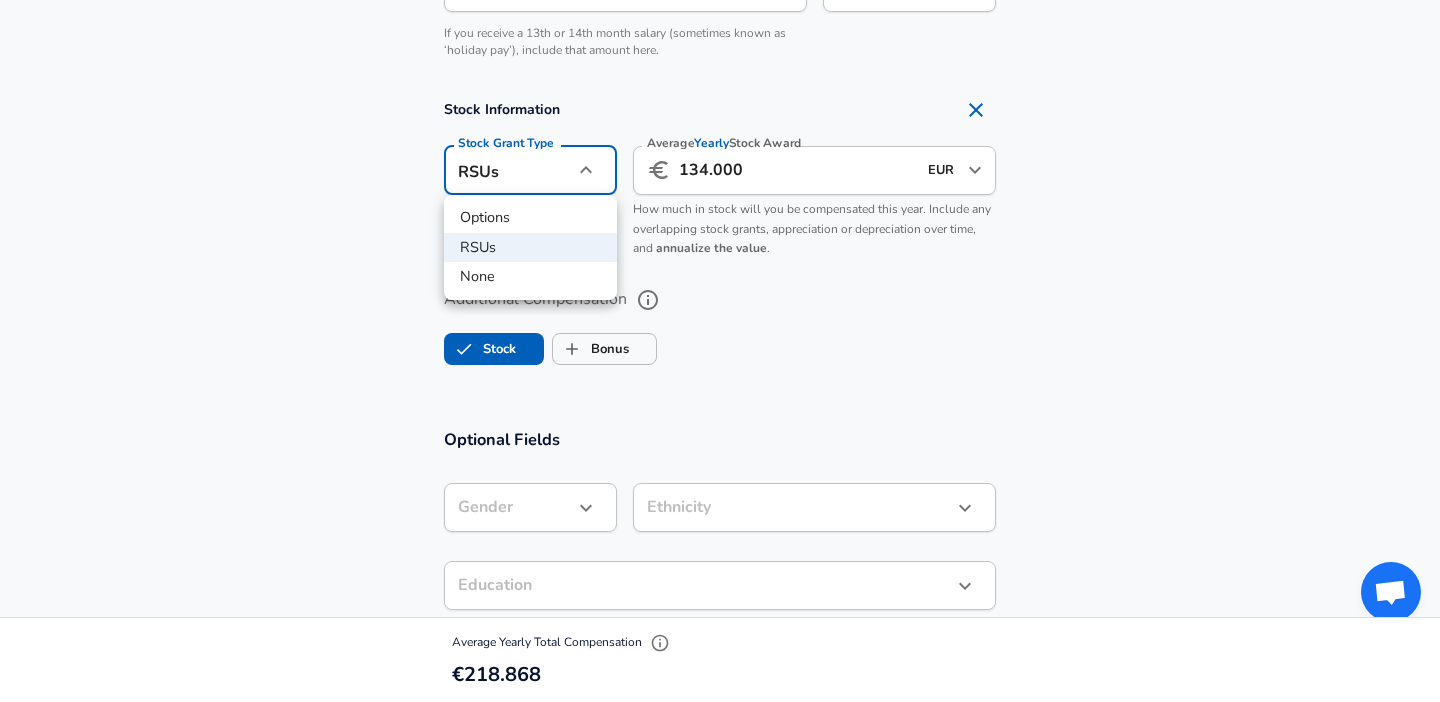 click on "We value your privacy We use cookies to enhance your browsing experience, serve personalized ads or content, and analyze our traffic. By clicking "Accept All", you consent to our use of cookies. Customize    Accept All   Customize Consent Preferences   We use cookies to help you navigate efficiently and perform certain functions. You will find detailed information about all cookies under each consent category below. The cookies that are categorized as "Necessary" are stored on your browser as they are essential for enabling the basic functionalities of the site. ...  Show more Necessary Always Active Necessary cookies are required to enable the basic features of this site, such as providing secure log-in or adjusting your consent preferences. These cookies do not store any personally identifiable data. Cookie _GRECAPTCHA Duration 5 months 27 days Description Google Recaptcha service sets this cookie to identify bots to protect the website against malicious spam attacks. Cookie __stripe_mid Duration 1 year MR" at bounding box center [720, -1131] 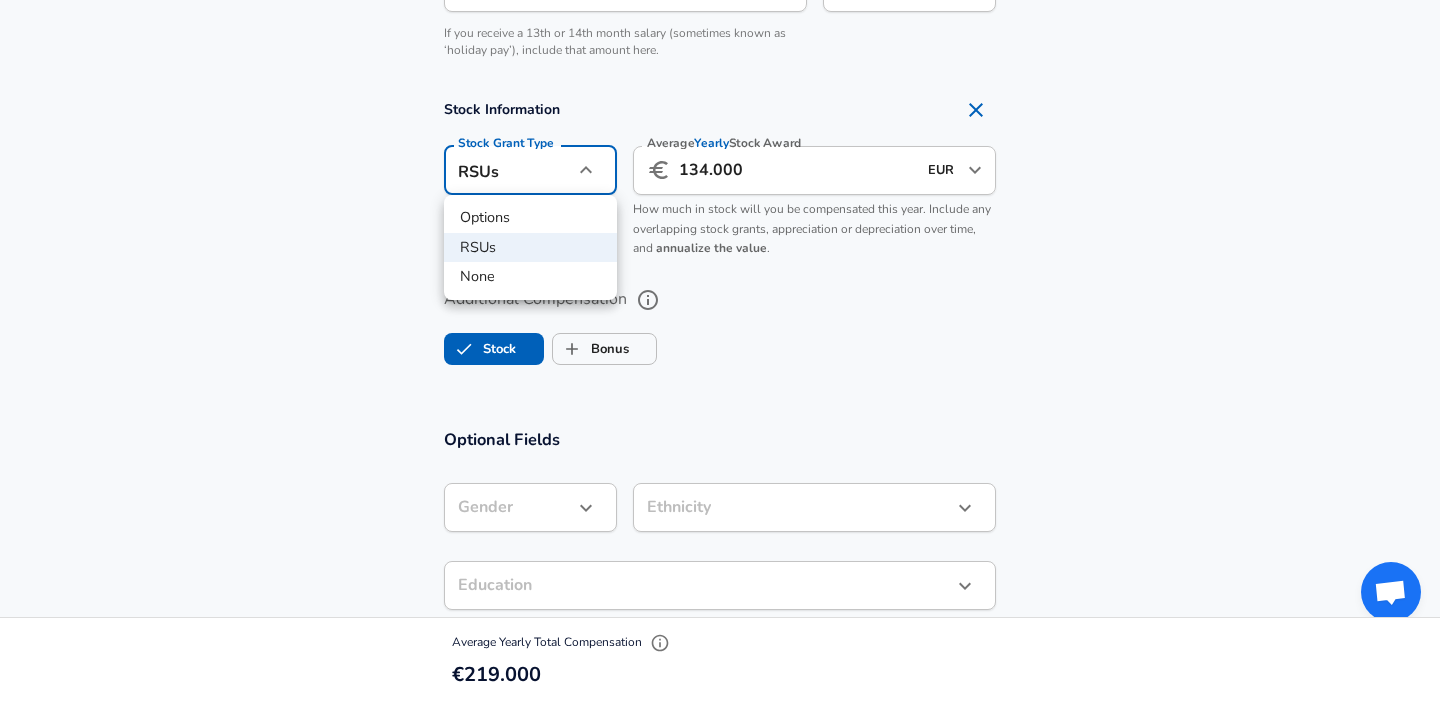 click at bounding box center [720, 351] 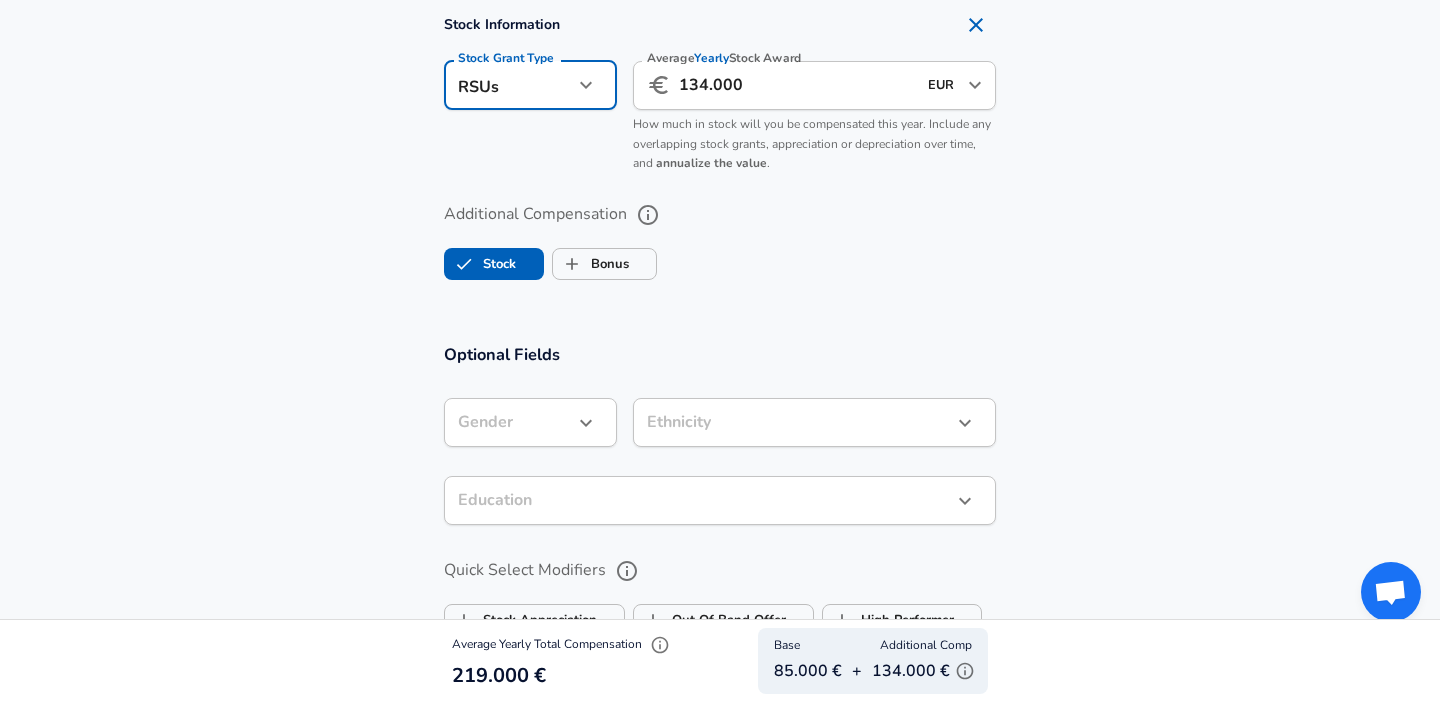 scroll, scrollTop: 1588, scrollLeft: 0, axis: vertical 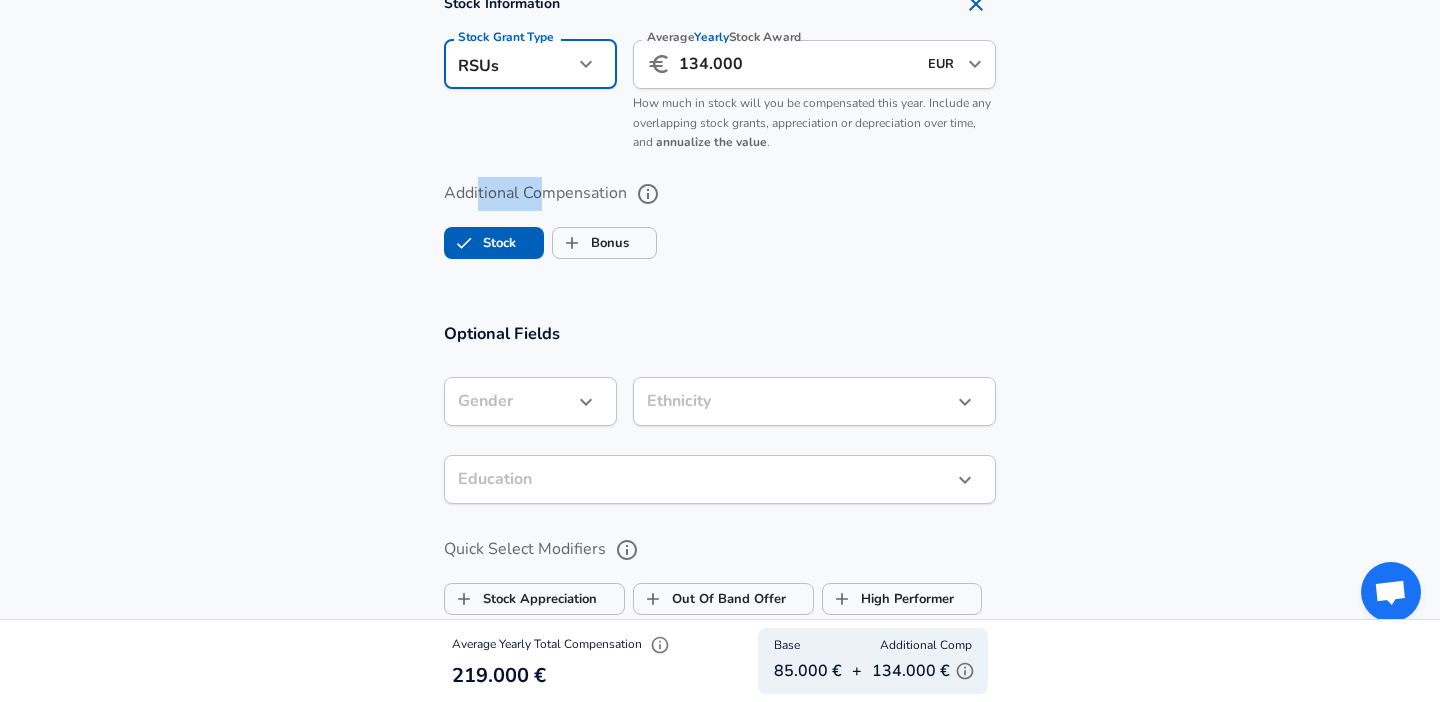 drag, startPoint x: 481, startPoint y: 200, endPoint x: 553, endPoint y: 200, distance: 72 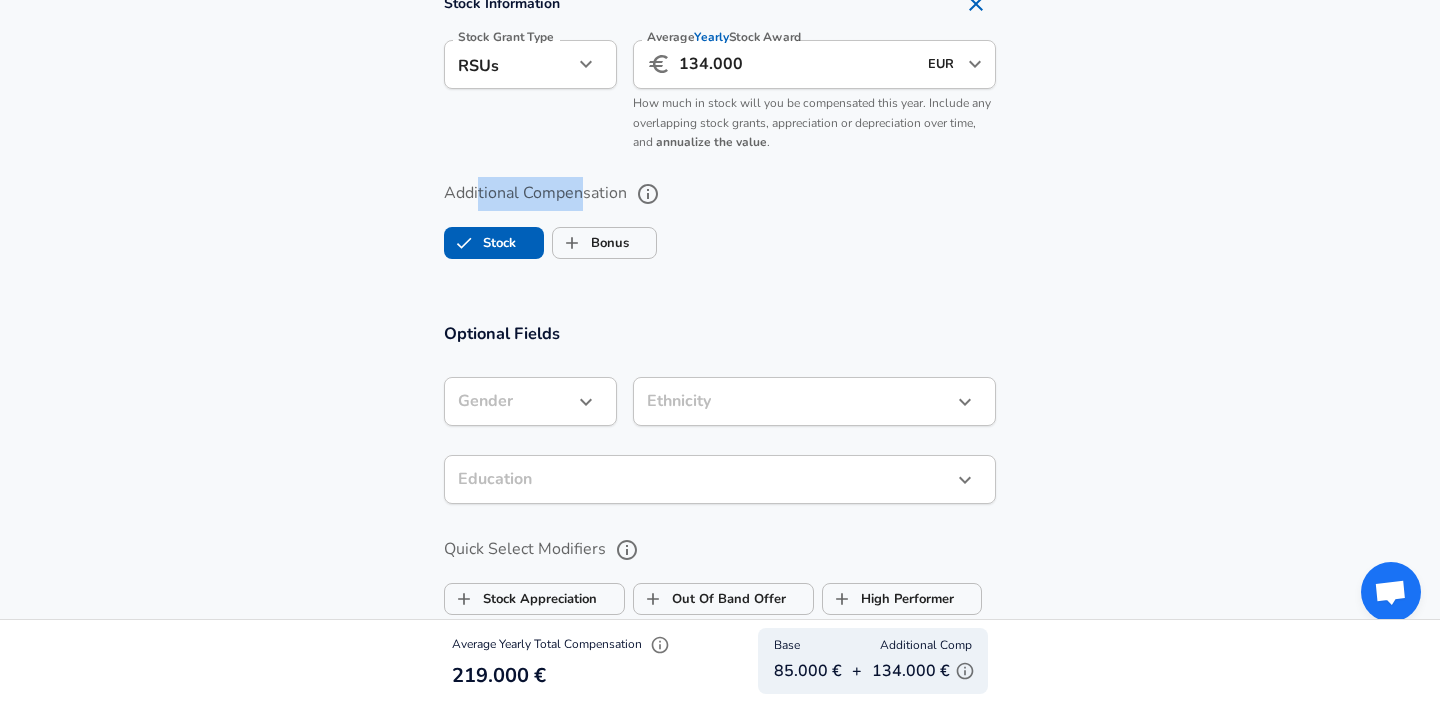 drag, startPoint x: 578, startPoint y: 191, endPoint x: 478, endPoint y: 191, distance: 100 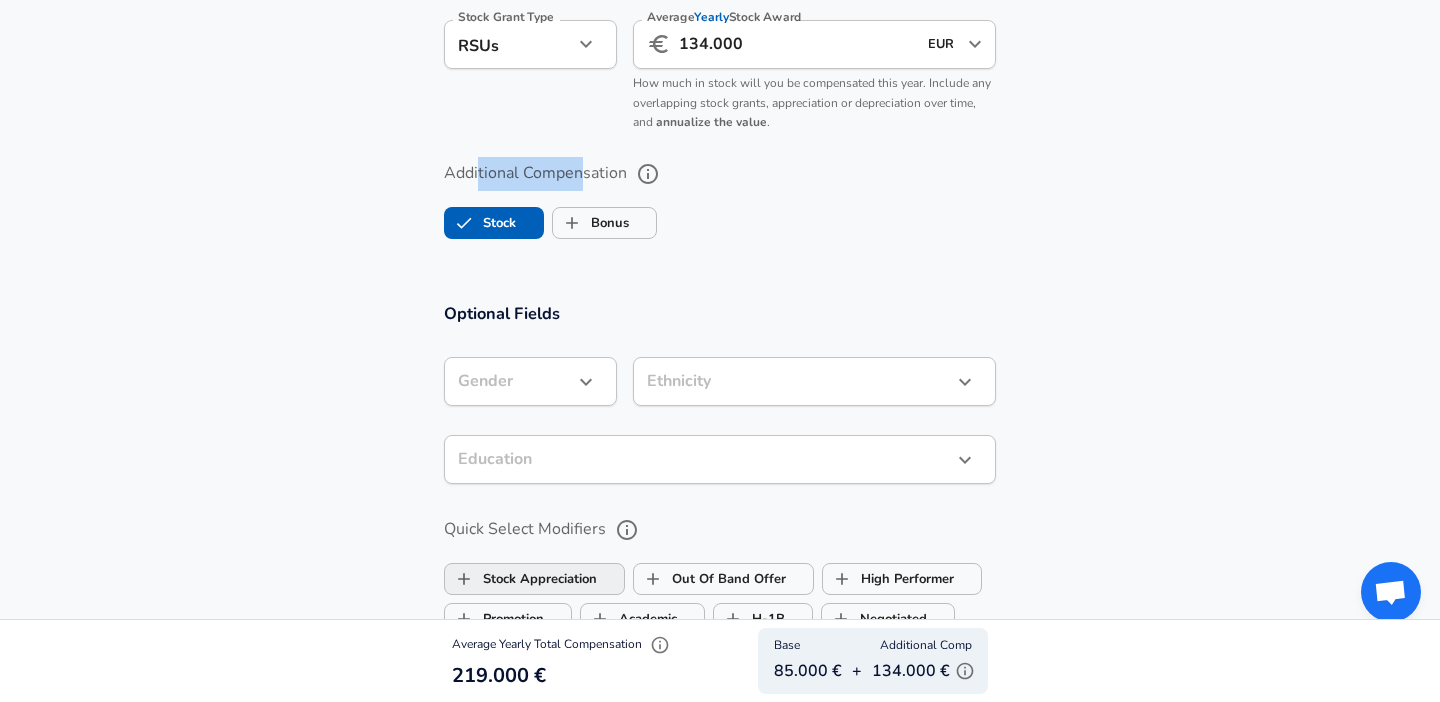 scroll, scrollTop: 1602, scrollLeft: 0, axis: vertical 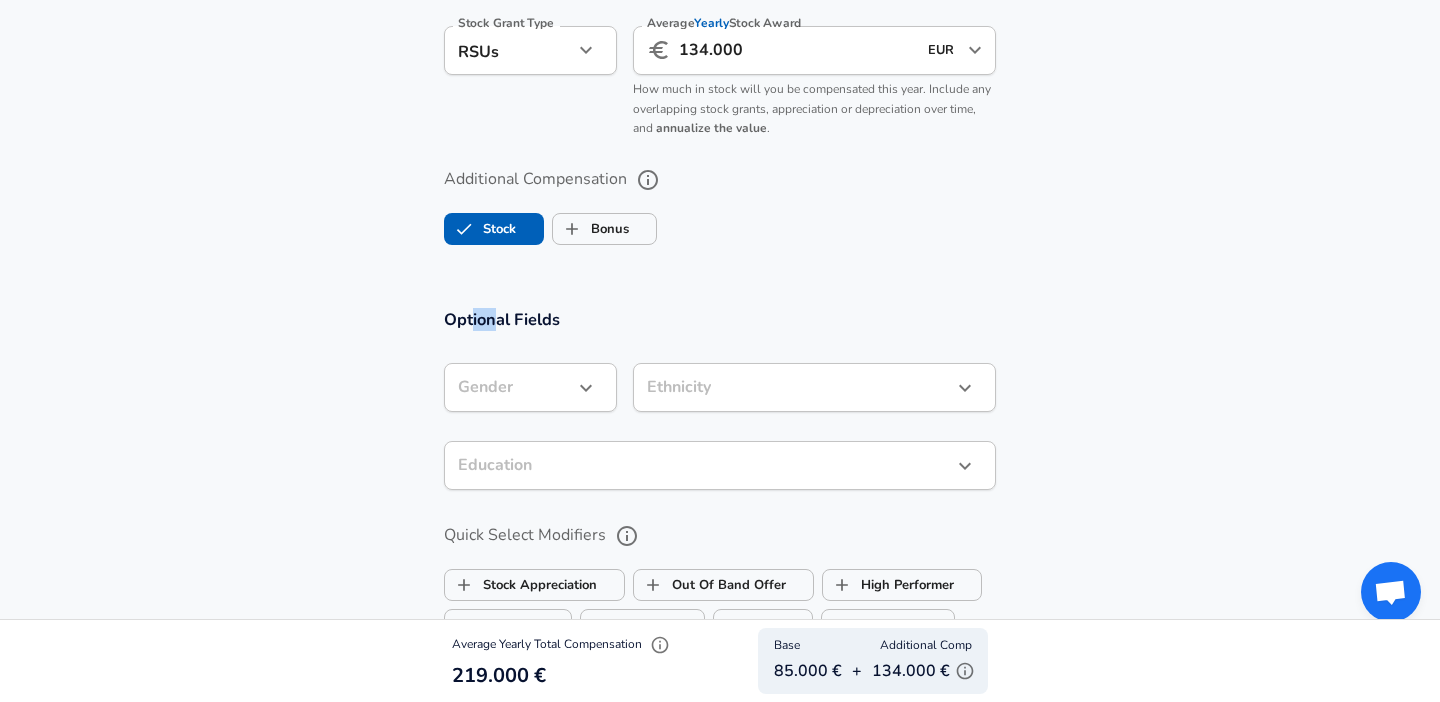 drag, startPoint x: 473, startPoint y: 328, endPoint x: 509, endPoint y: 328, distance: 36 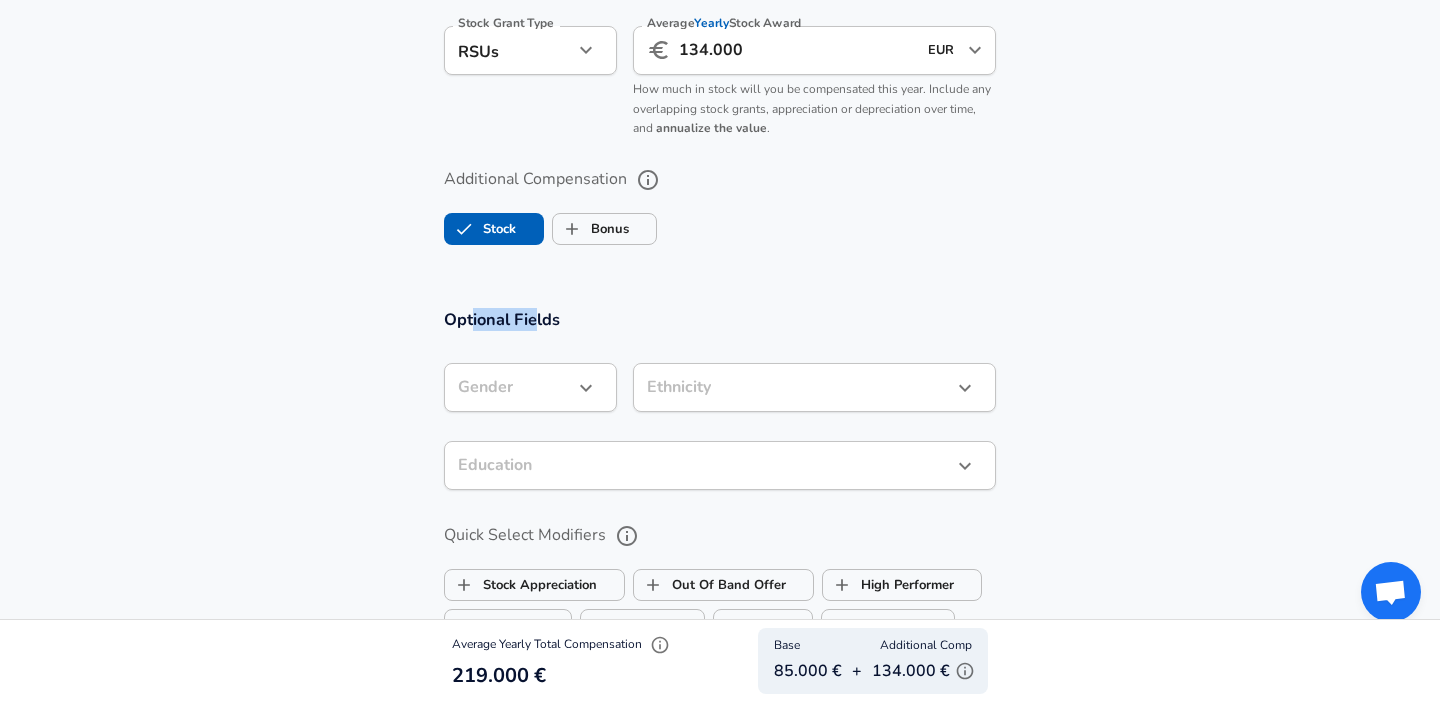 drag, startPoint x: 536, startPoint y: 326, endPoint x: 466, endPoint y: 326, distance: 70 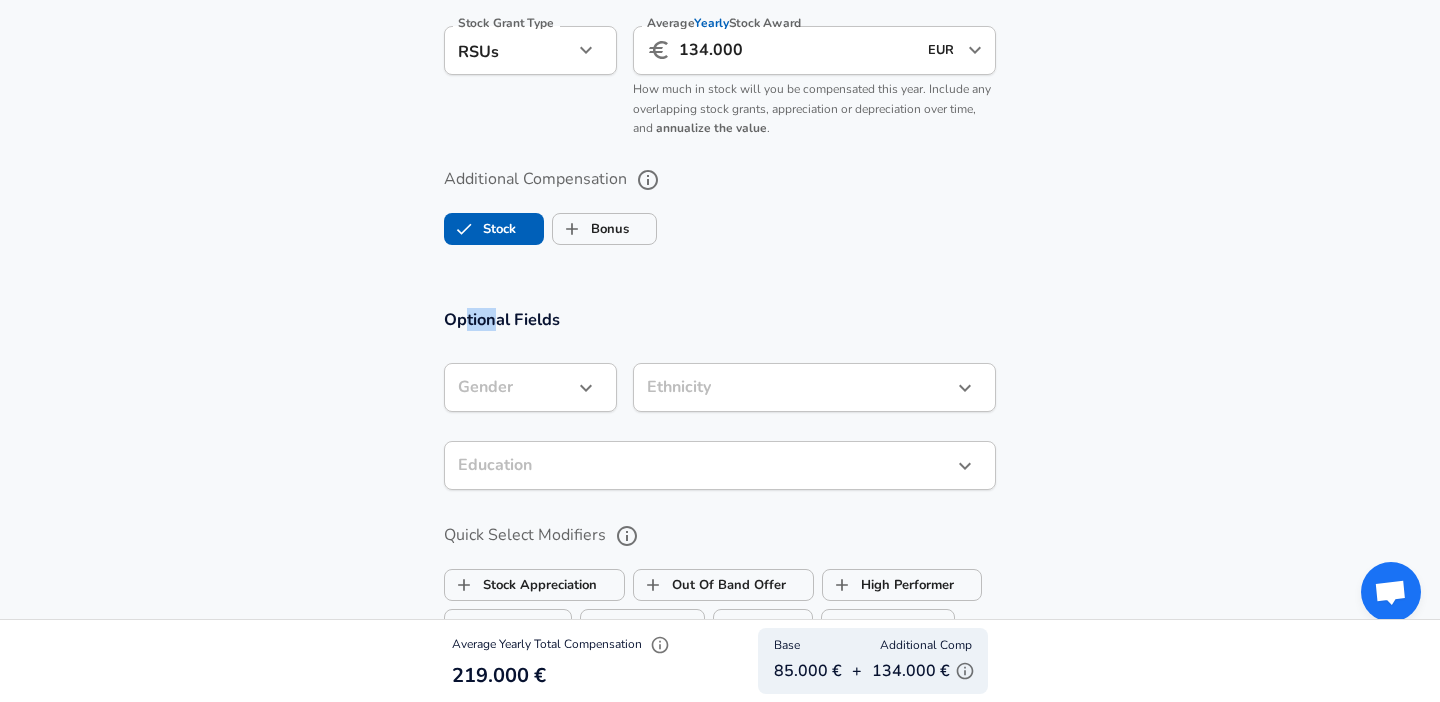 drag, startPoint x: 466, startPoint y: 326, endPoint x: 505, endPoint y: 326, distance: 39 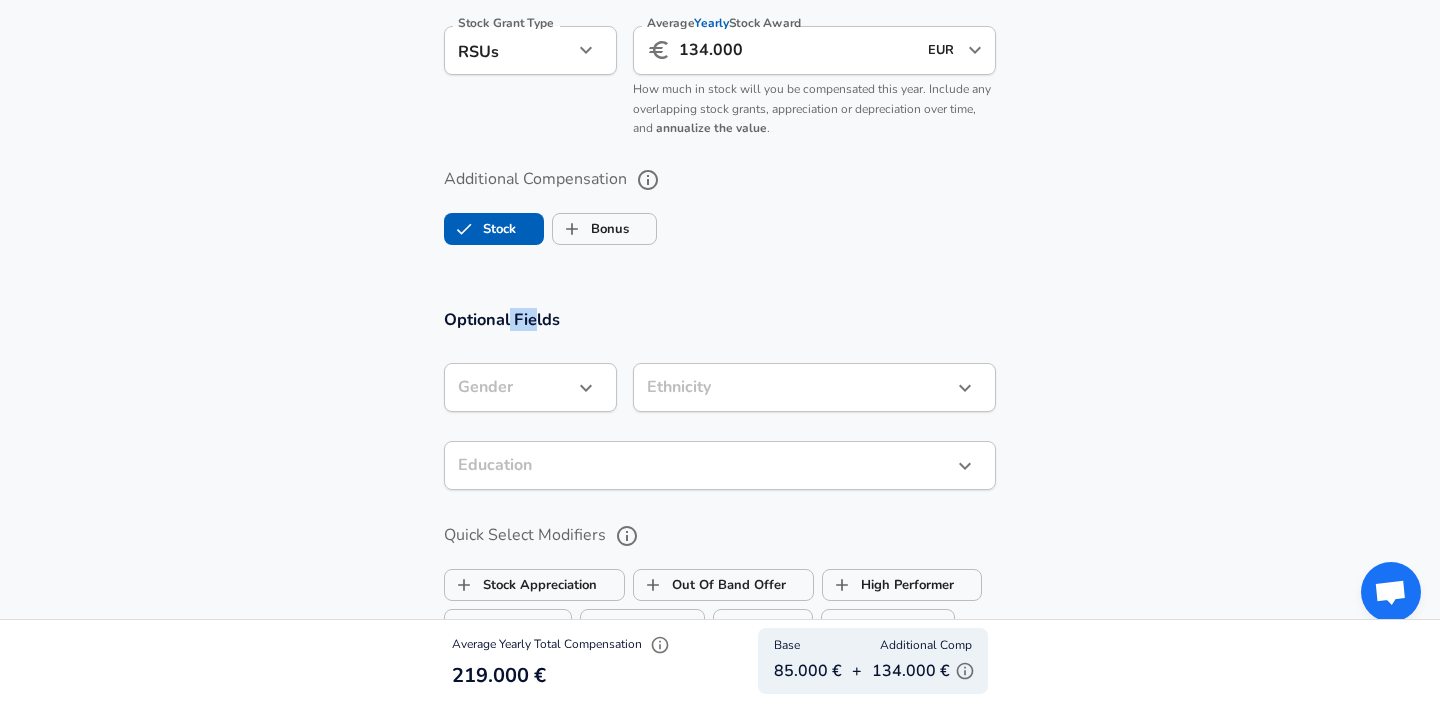 drag, startPoint x: 535, startPoint y: 321, endPoint x: 480, endPoint y: 321, distance: 55 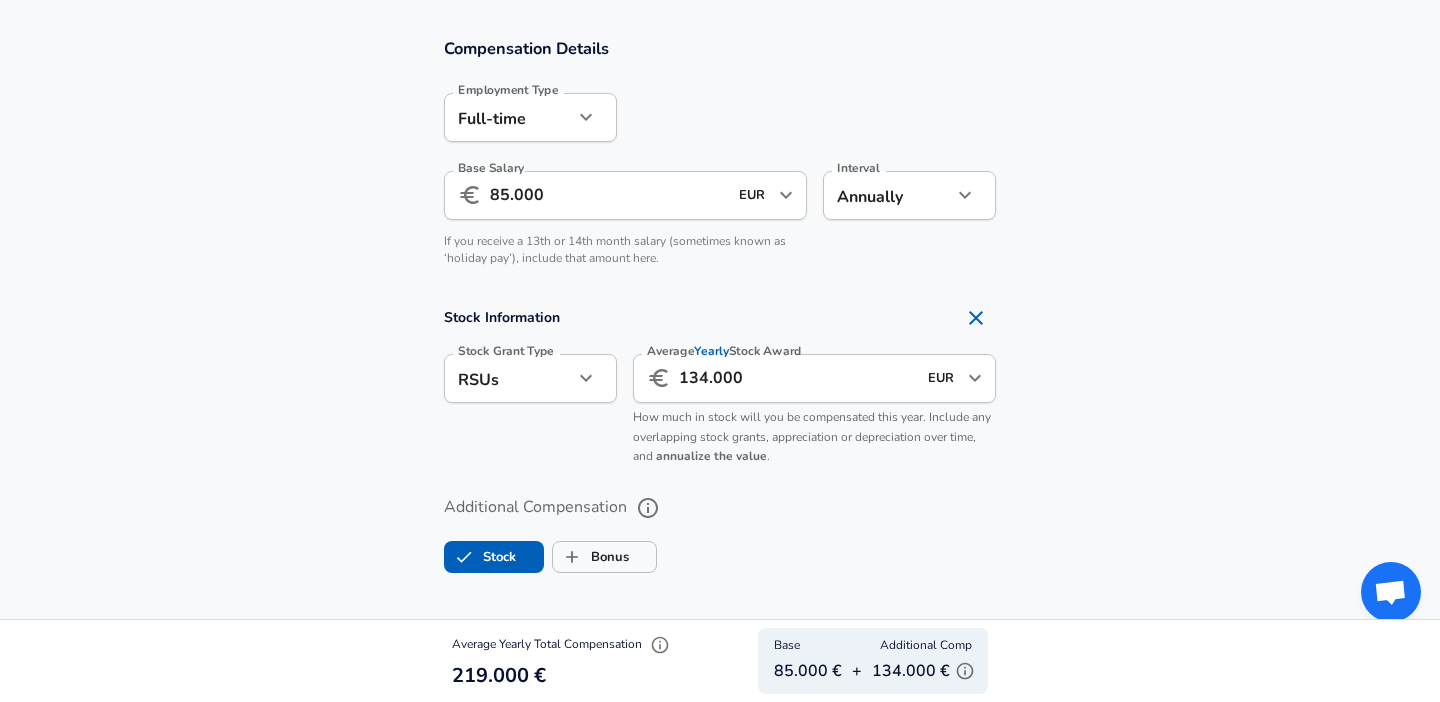 scroll, scrollTop: 1244, scrollLeft: 0, axis: vertical 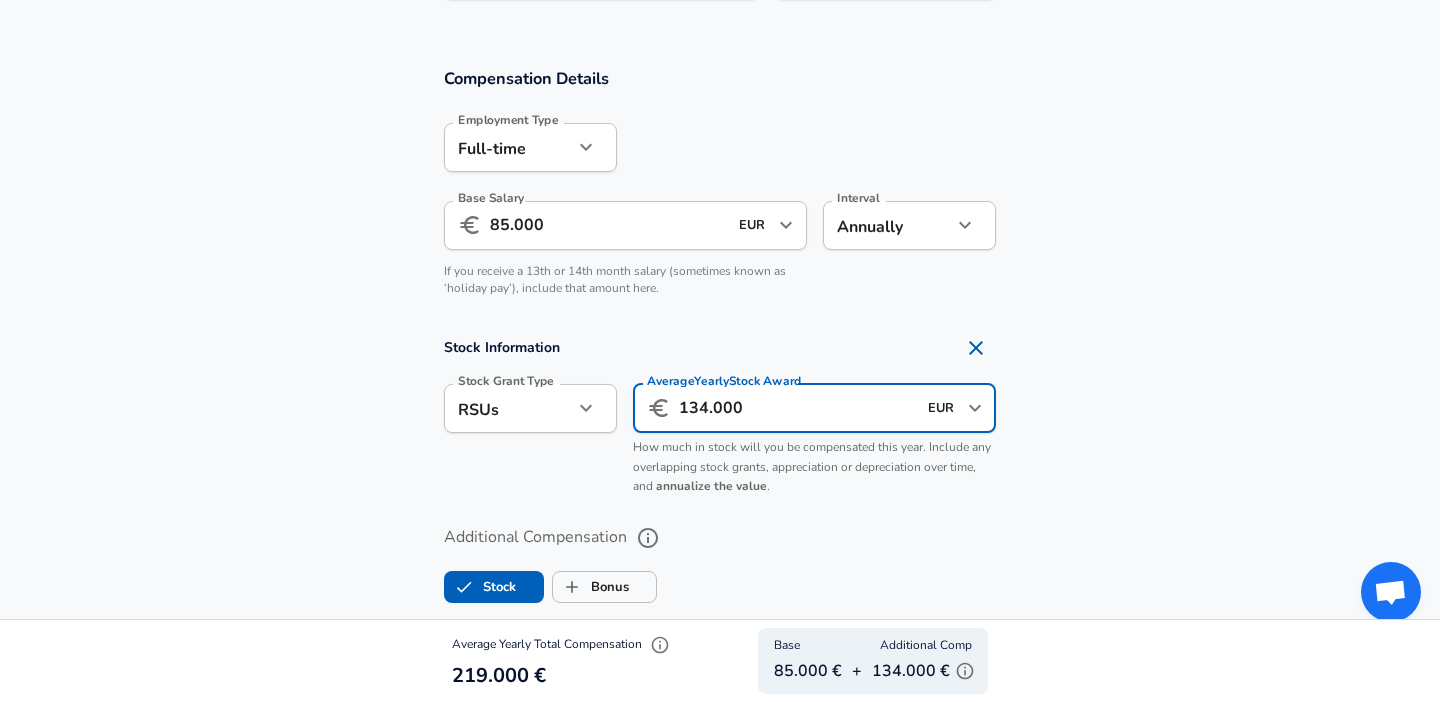 drag, startPoint x: 779, startPoint y: 399, endPoint x: 645, endPoint y: 399, distance: 134 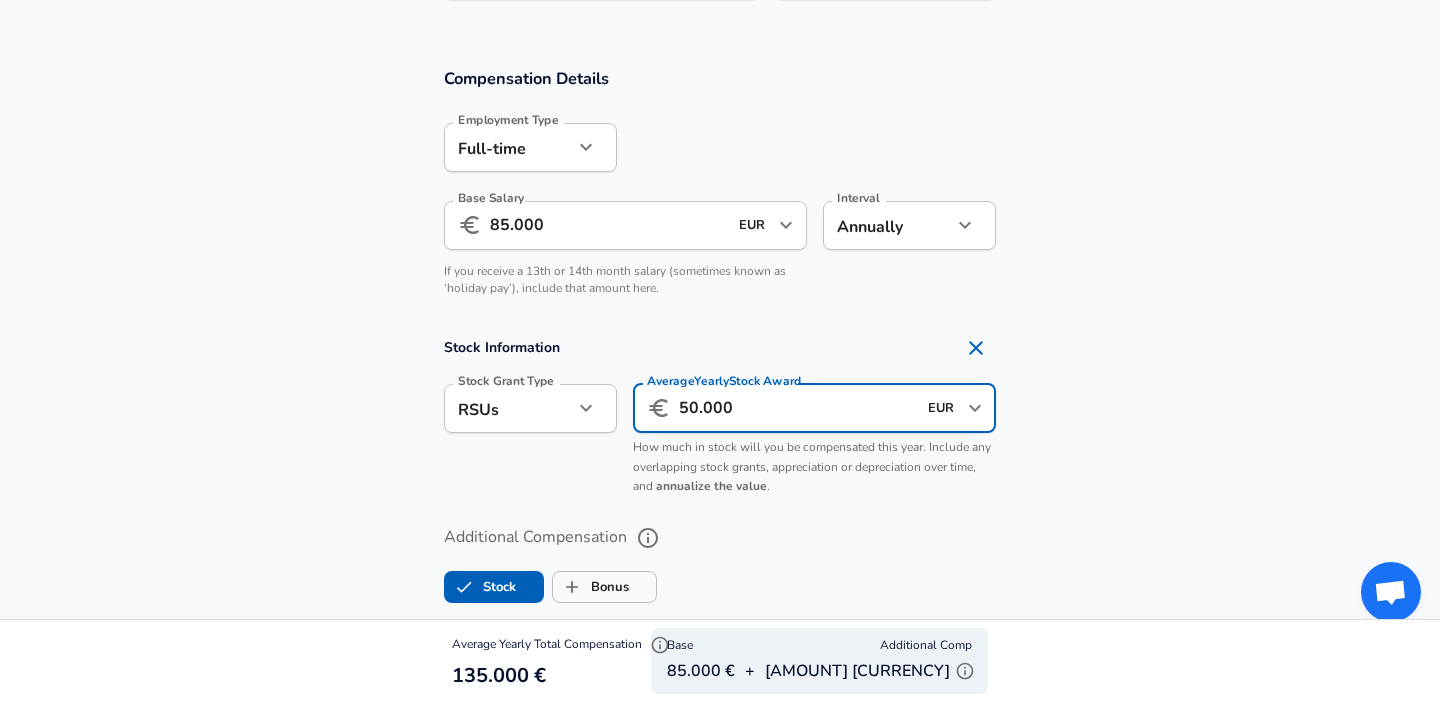 click on "50.000" at bounding box center [797, 408] 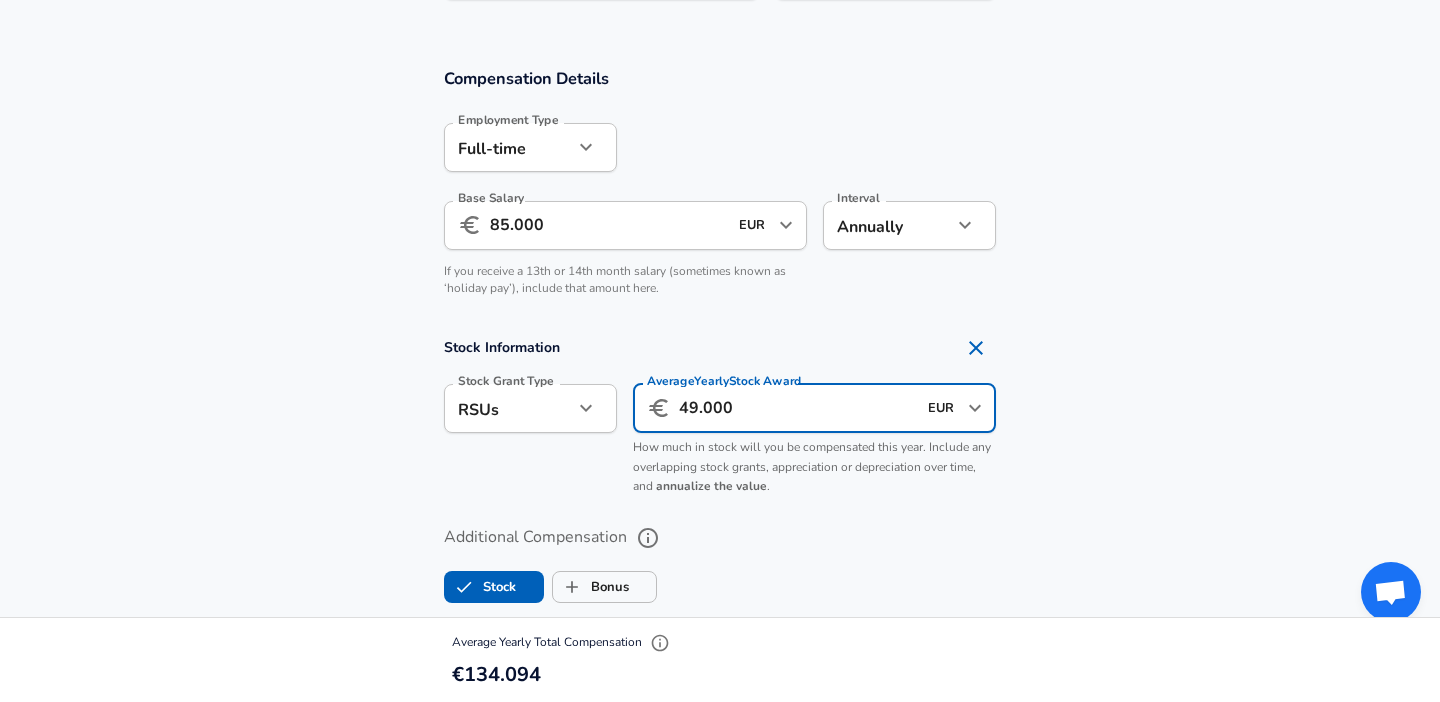 type on "49.000" 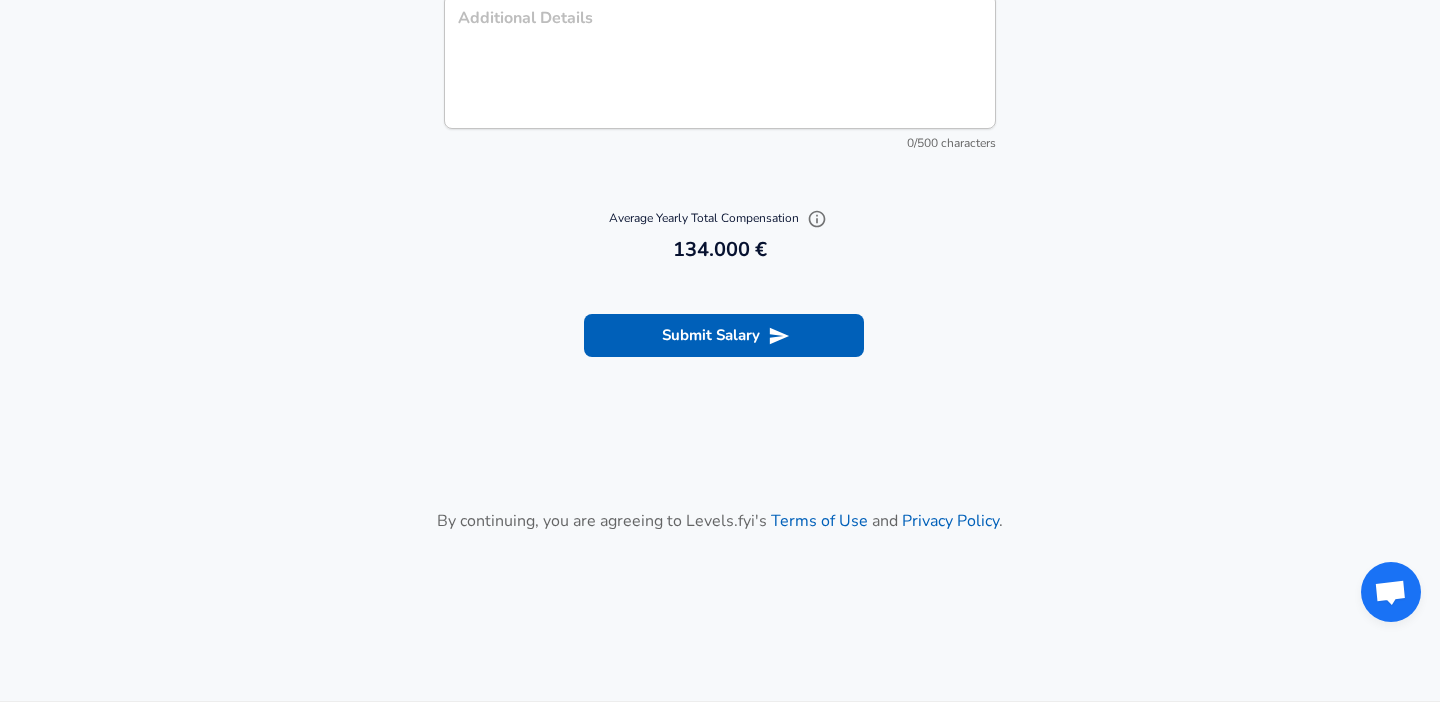 scroll, scrollTop: 2276, scrollLeft: 0, axis: vertical 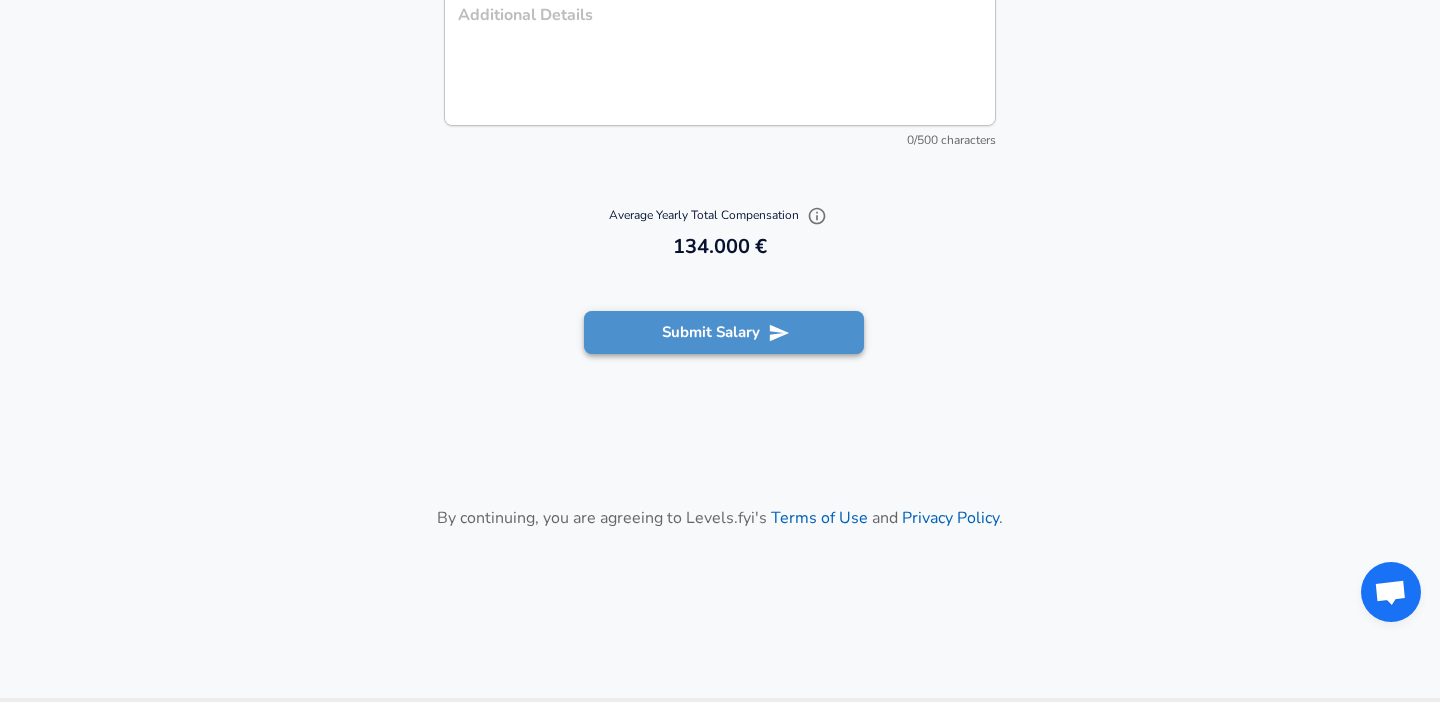 click on "Submit Salary" at bounding box center [724, 332] 